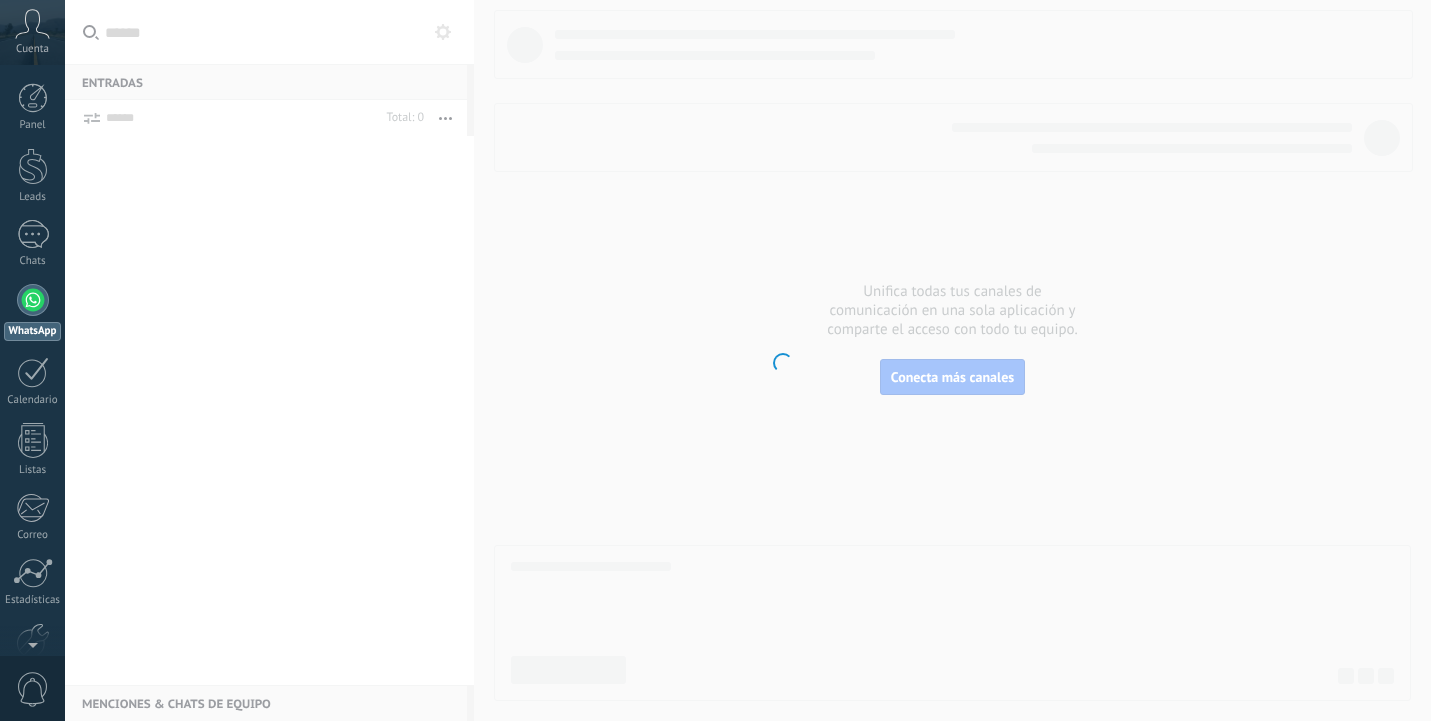 scroll, scrollTop: 0, scrollLeft: 0, axis: both 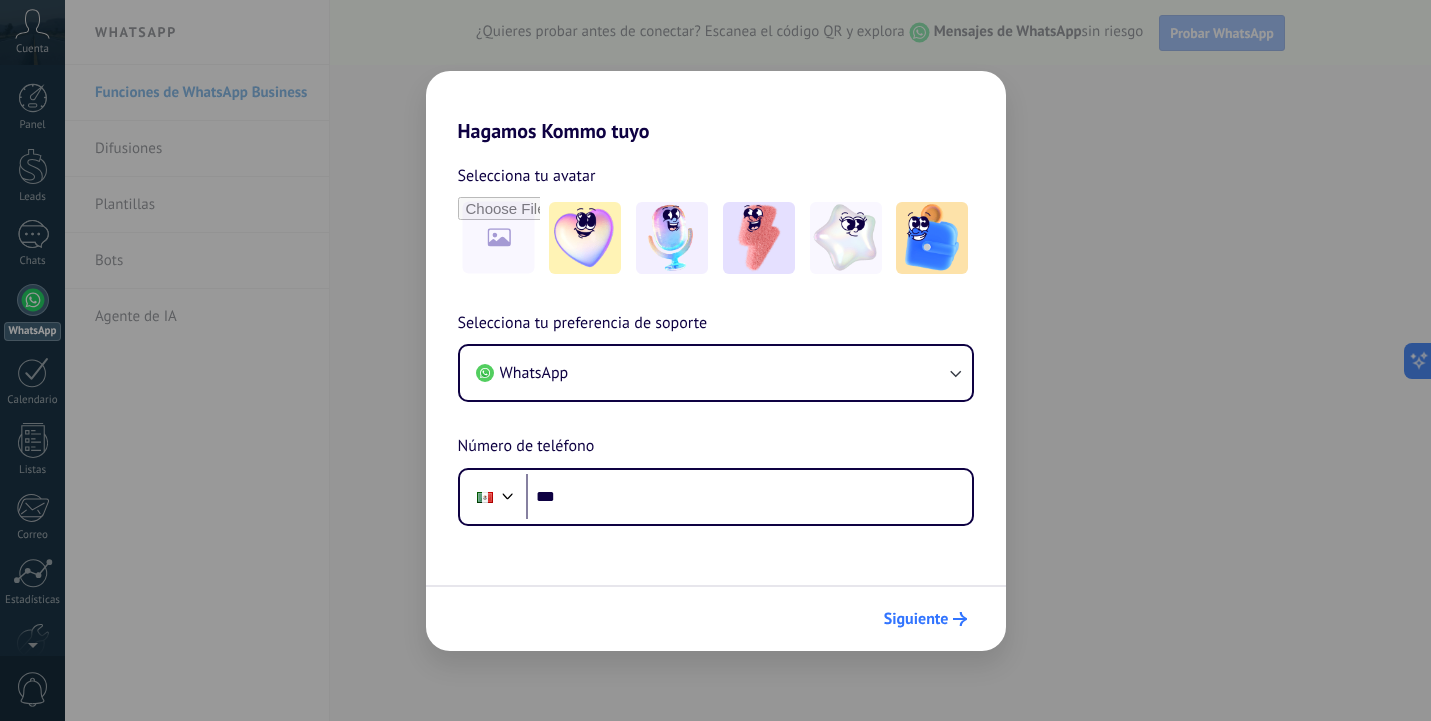 click on "Siguiente" at bounding box center (916, 619) 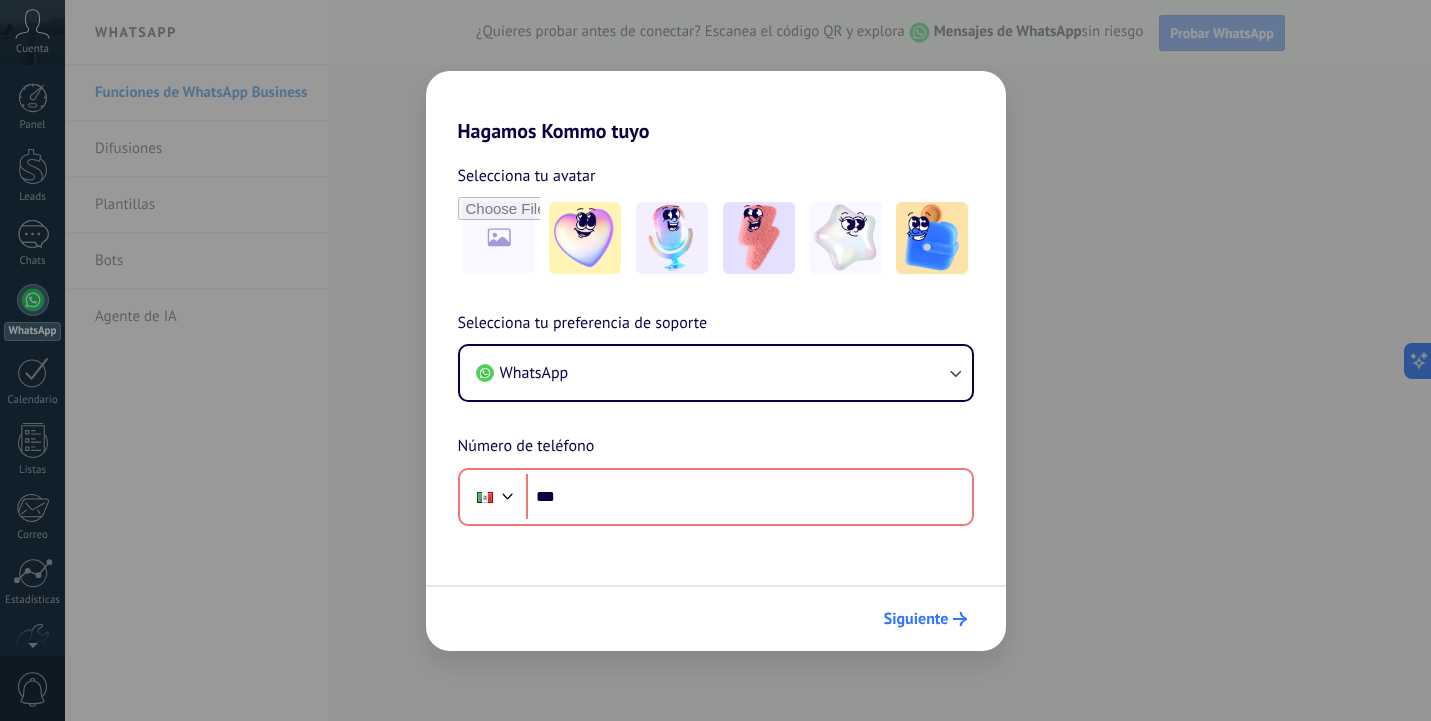 click on "Siguiente" at bounding box center [916, 619] 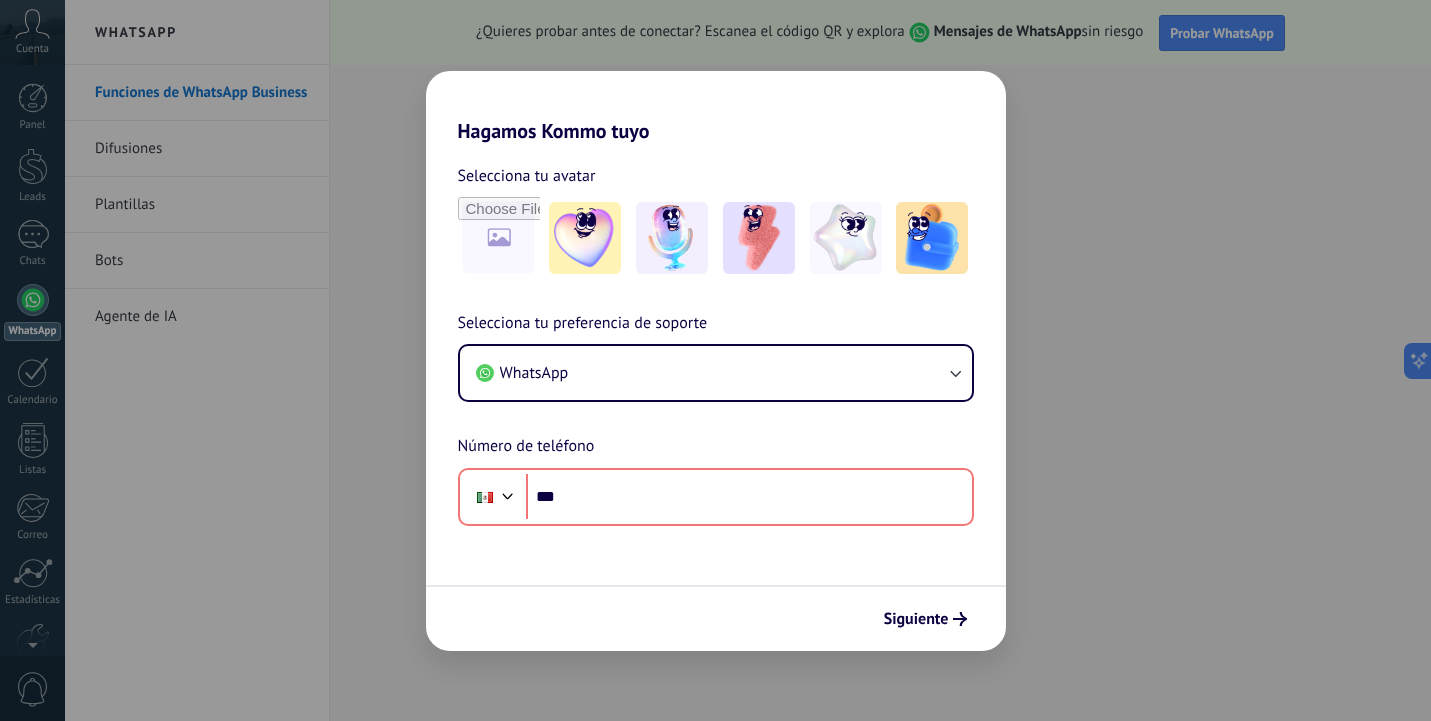 click on "Hagamos Kommo tuyo Selecciona tu avatar Selecciona tu preferencia de soporte WhatsApp Número de teléfono Phone *** Siguiente" at bounding box center (715, 360) 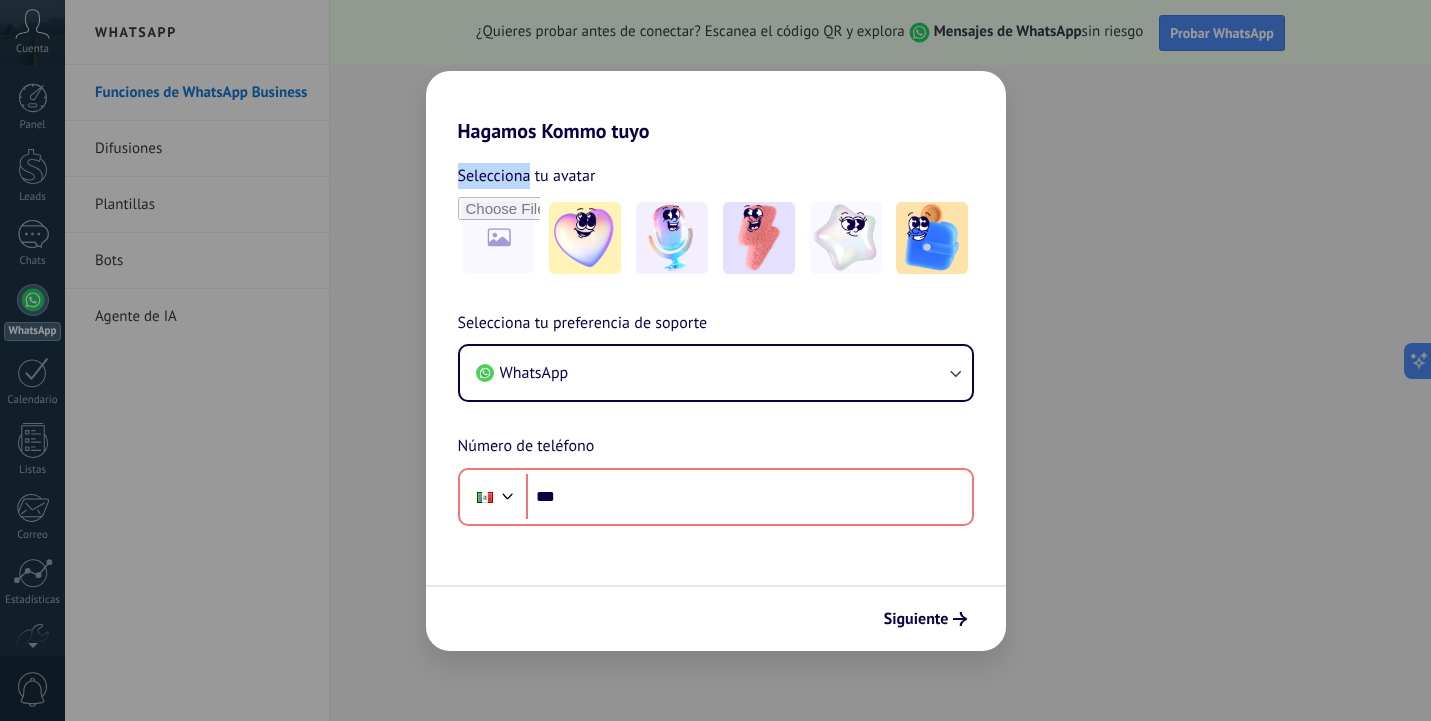 click on "Hagamos Kommo tuyo Selecciona tu avatar Selecciona tu preferencia de soporte WhatsApp Número de teléfono Phone *** Siguiente" at bounding box center (715, 360) 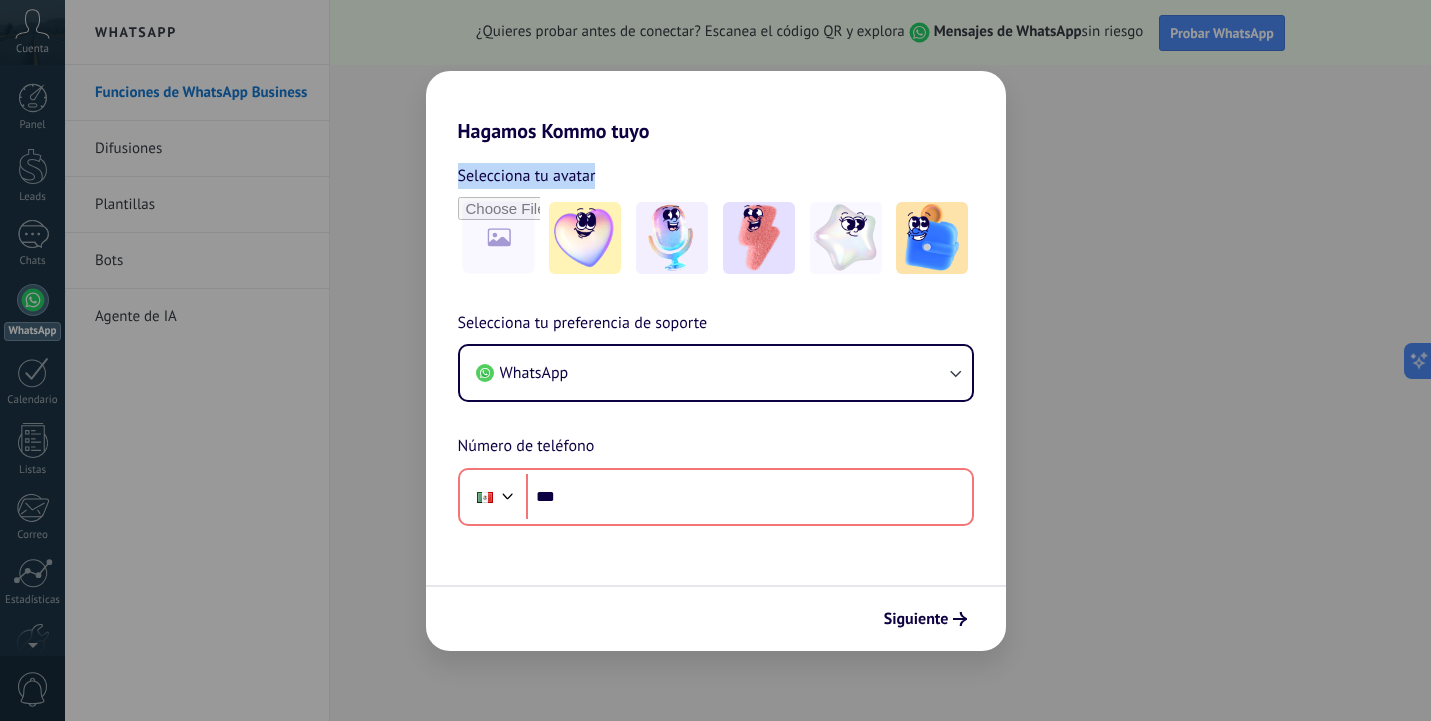 click on "Hagamos Kommo tuyo Selecciona tu avatar Selecciona tu preferencia de soporte WhatsApp Número de teléfono Phone *** Siguiente" at bounding box center (715, 360) 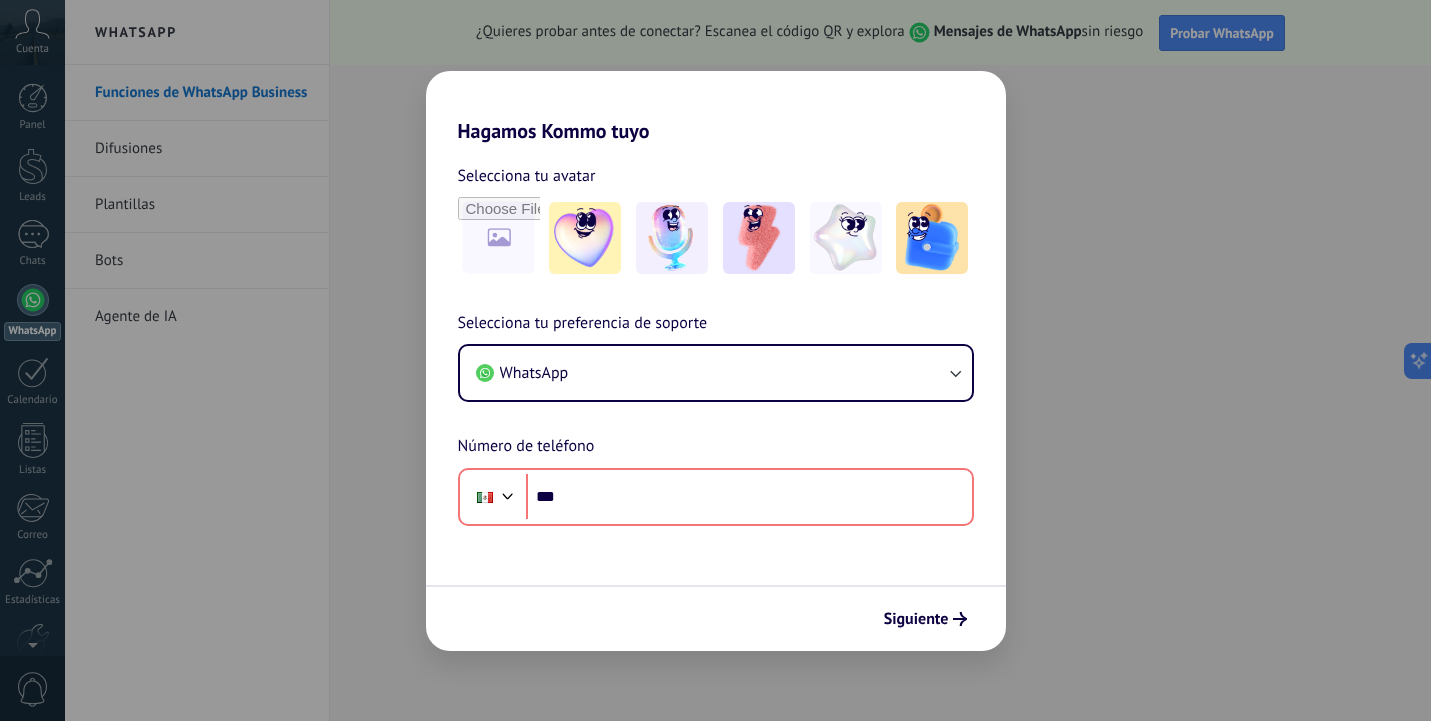 click on "Hagamos Kommo tuyo Selecciona tu avatar Selecciona tu preferencia de soporte WhatsApp Número de teléfono Phone *** Siguiente" at bounding box center [715, 360] 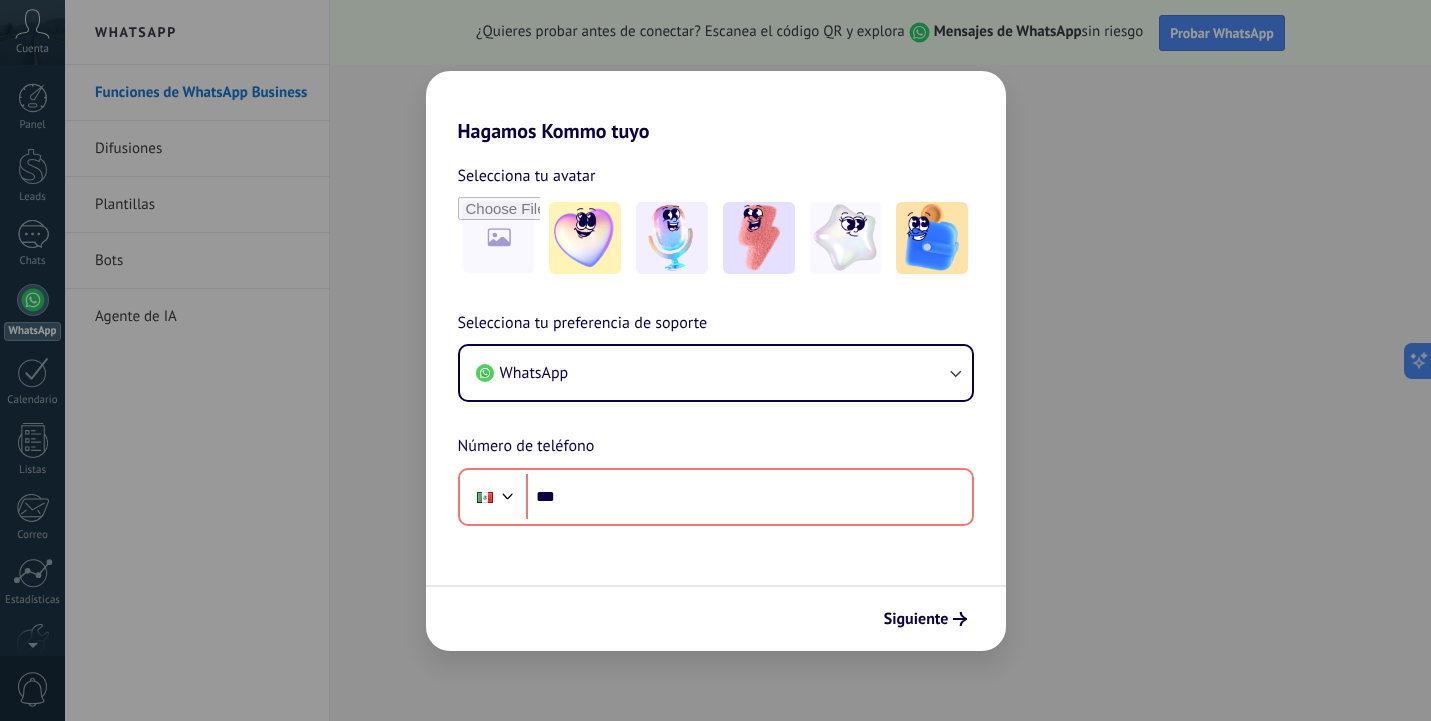 click on "Hagamos Kommo tuyo" at bounding box center [716, 107] 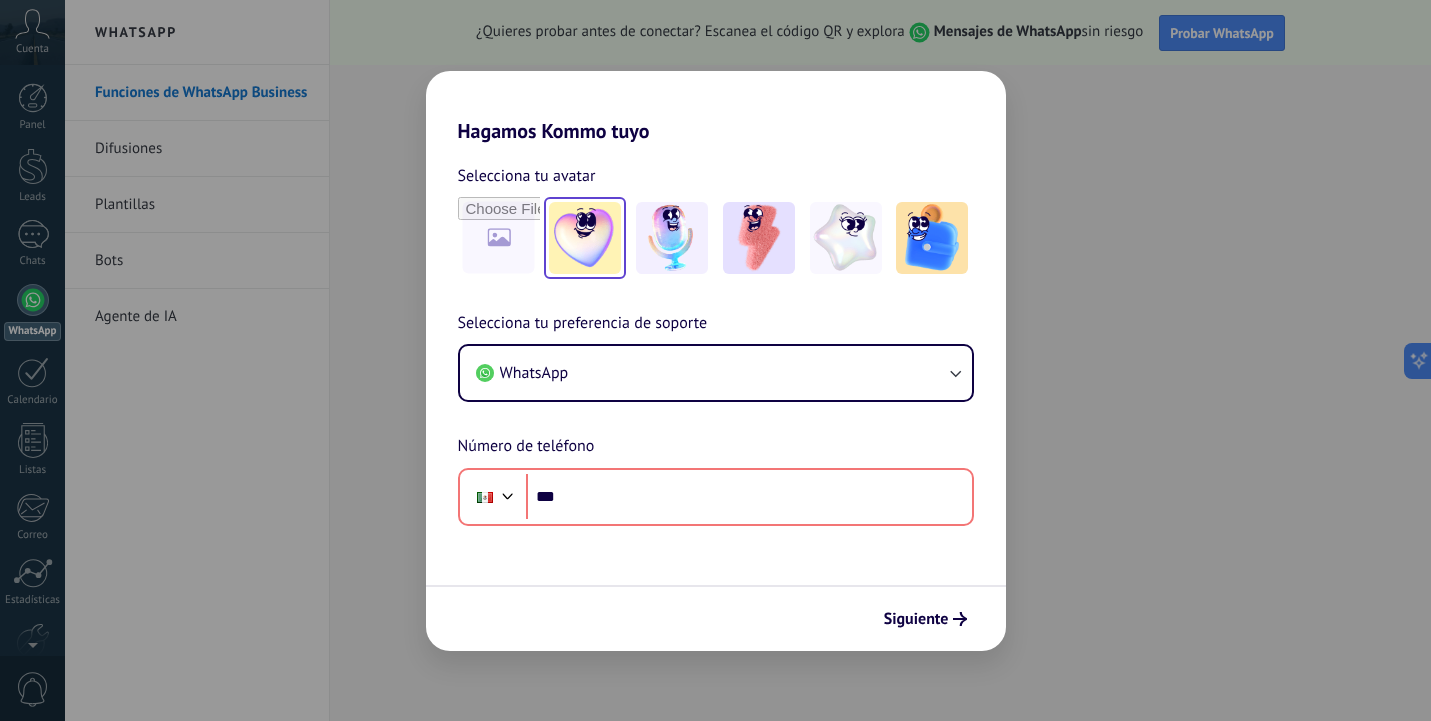 click at bounding box center (585, 238) 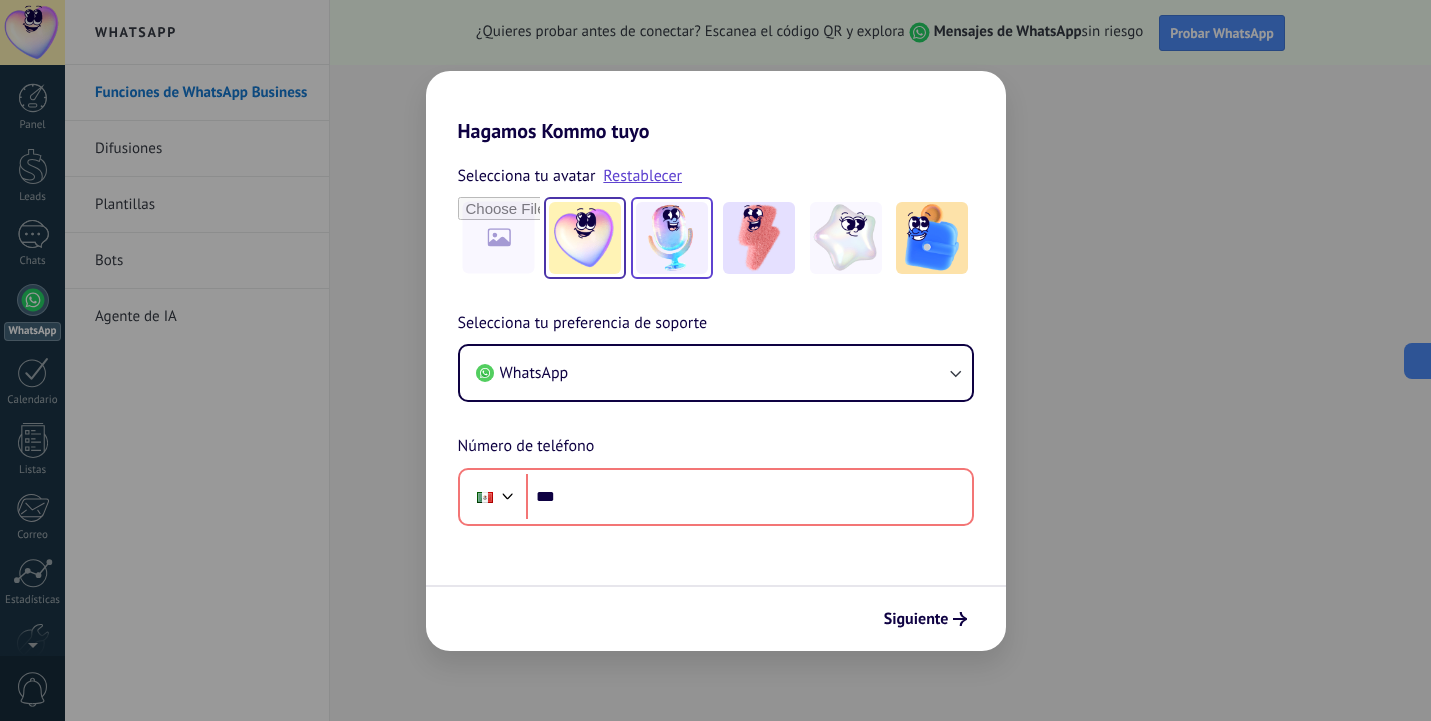 click at bounding box center [672, 238] 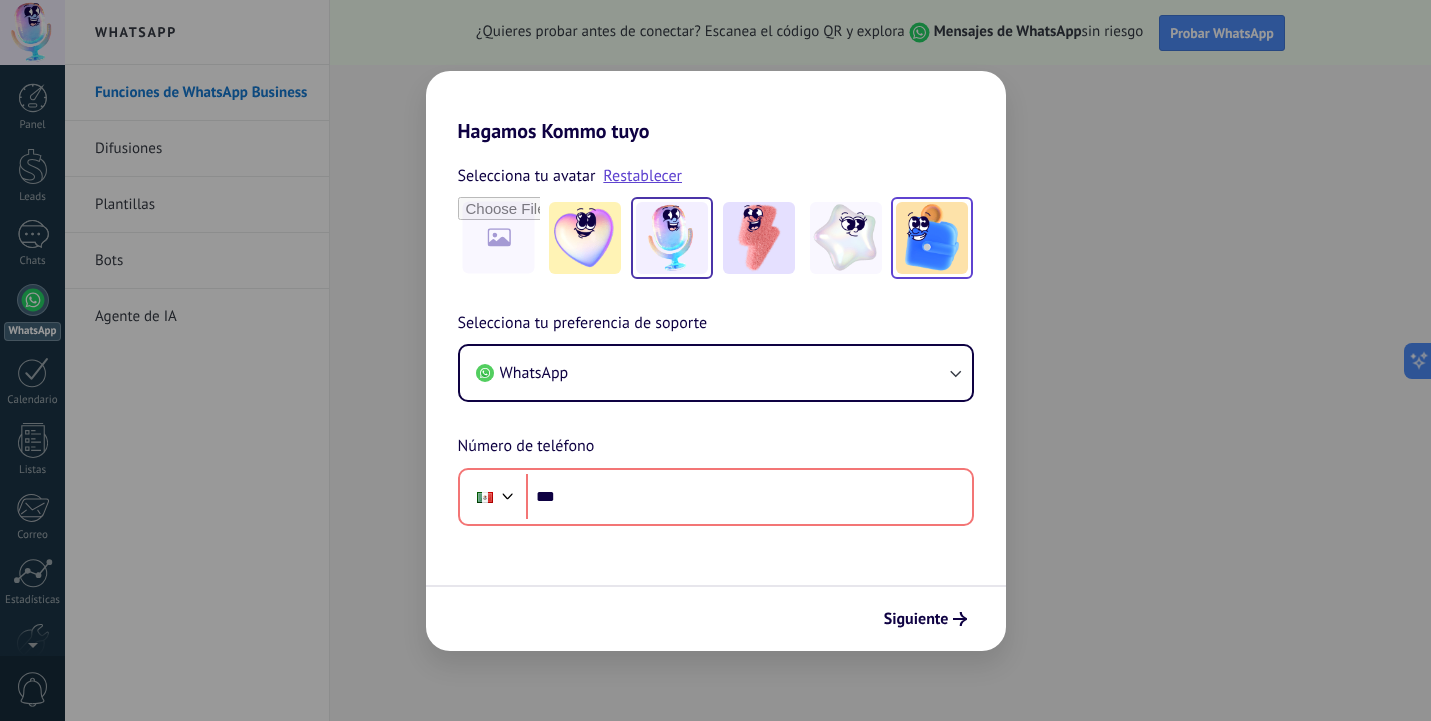 click at bounding box center [932, 238] 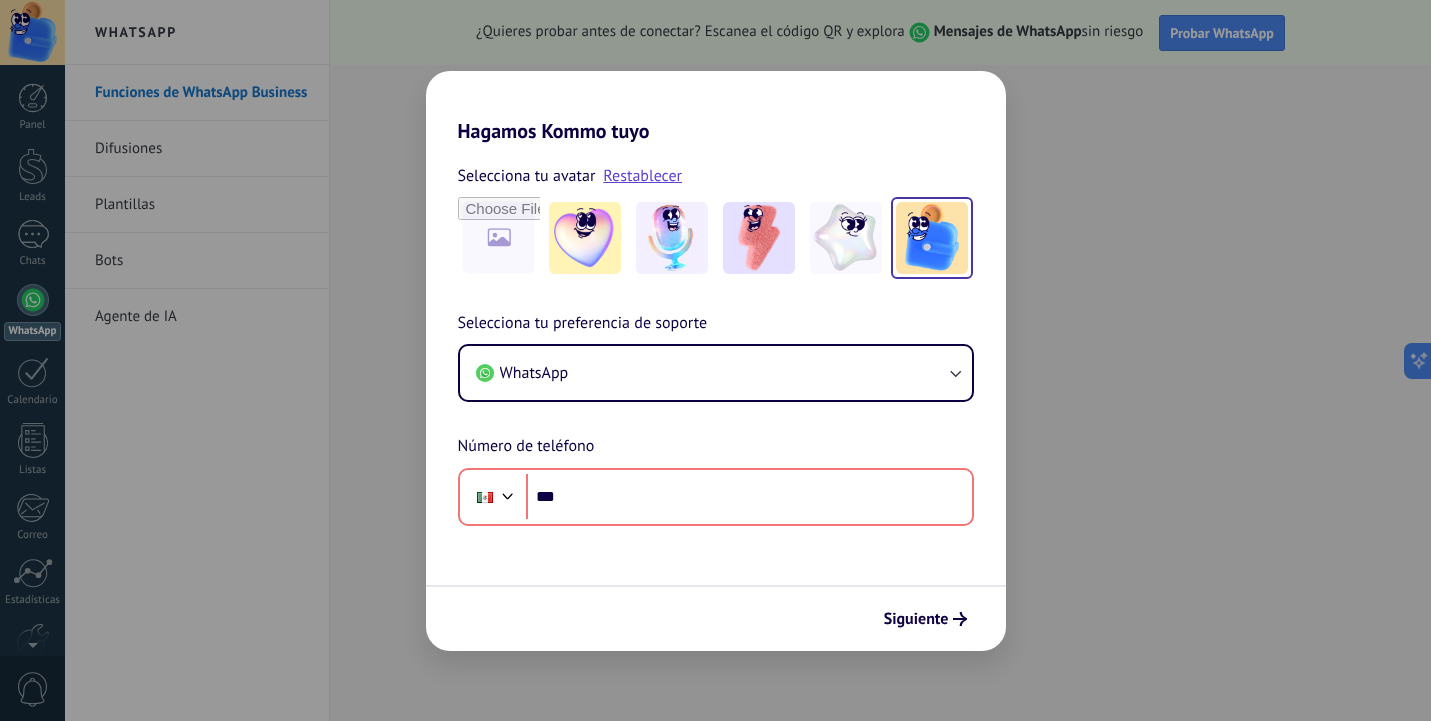 click on "Hagamos Kommo tuyo Selecciona tu avatar Restablecer Selecciona tu preferencia de soporte WhatsApp Número de teléfono Phone *** Siguiente" at bounding box center (715, 360) 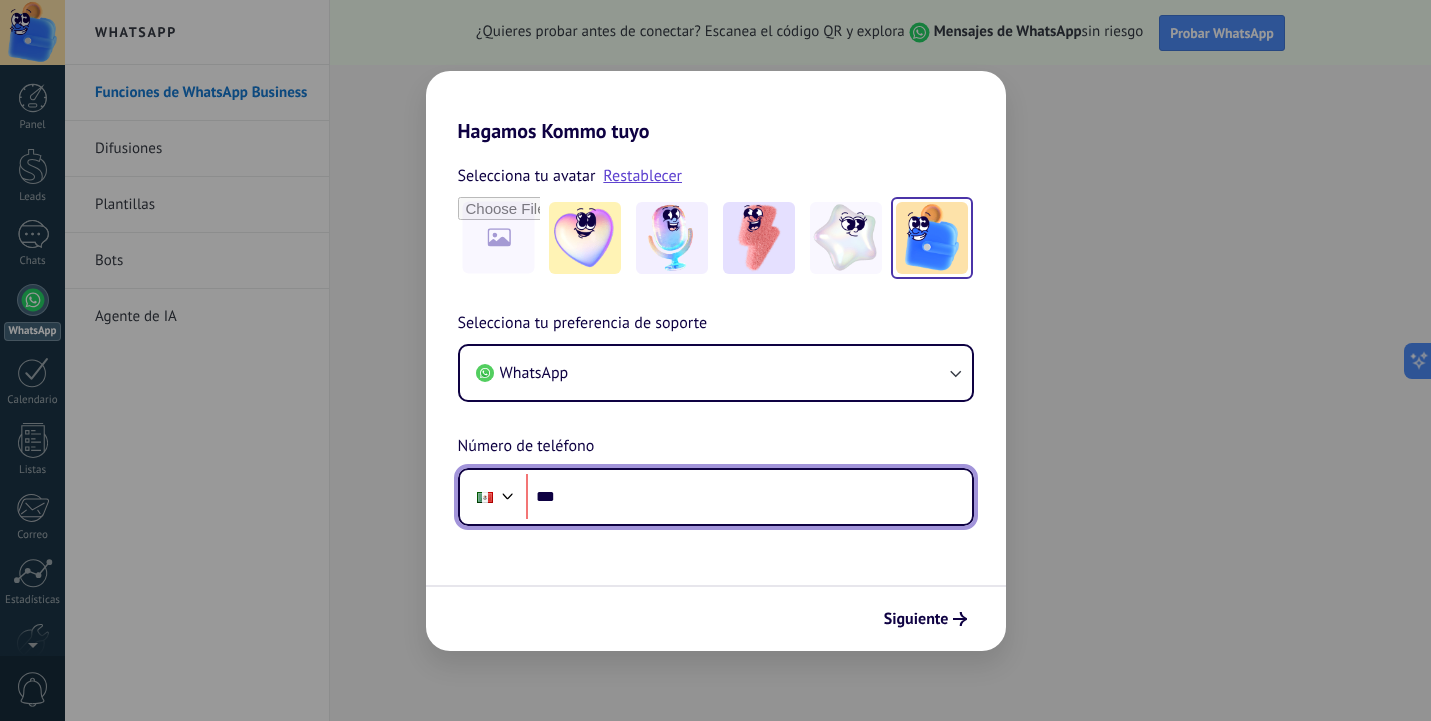 click on "***" at bounding box center [749, 497] 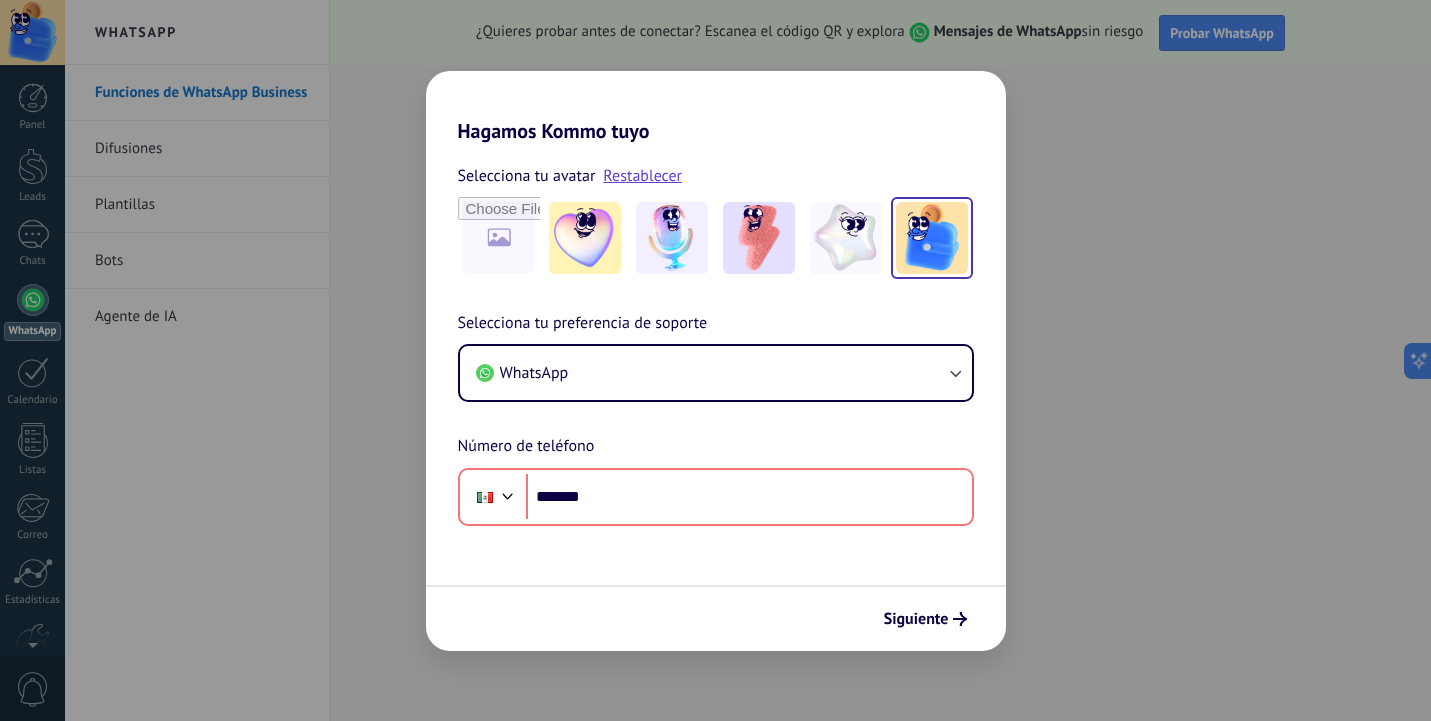 click on "Siguiente" at bounding box center (716, 618) 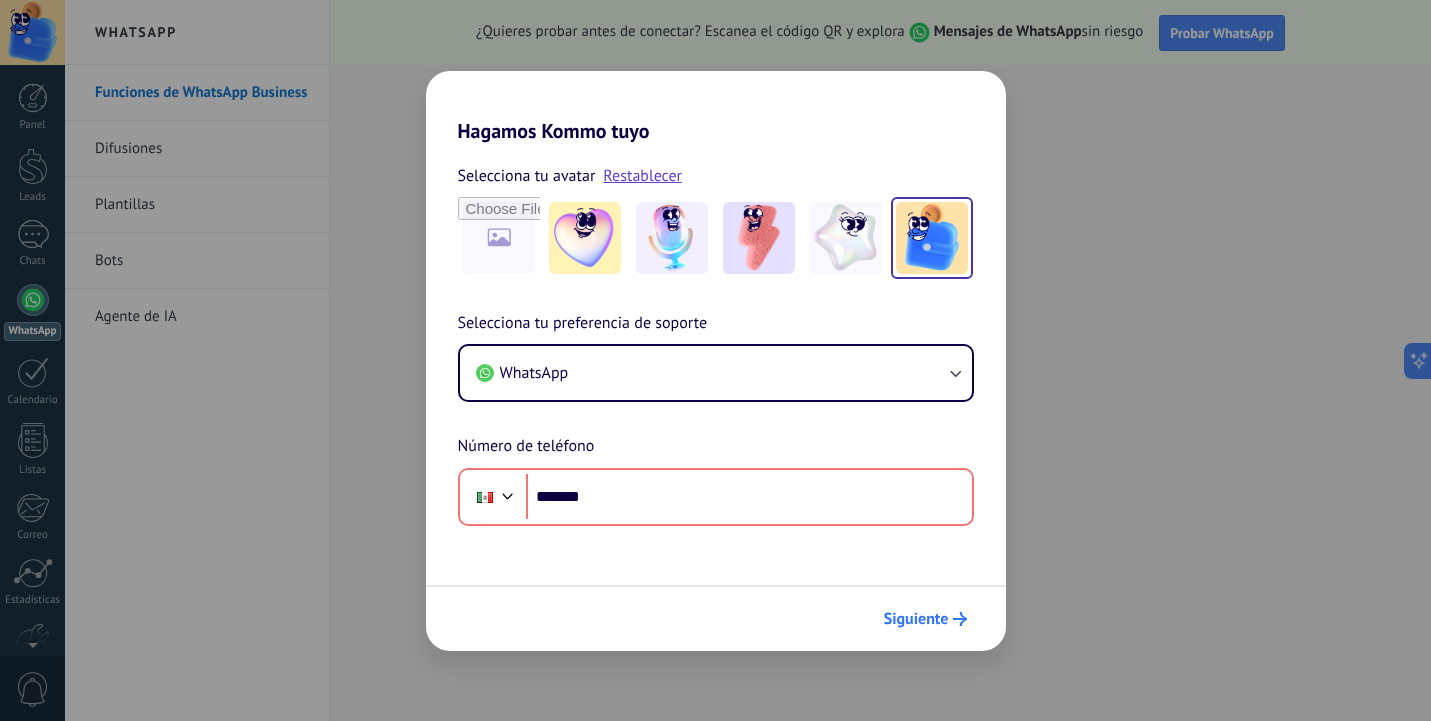 click on "Siguiente" at bounding box center [916, 619] 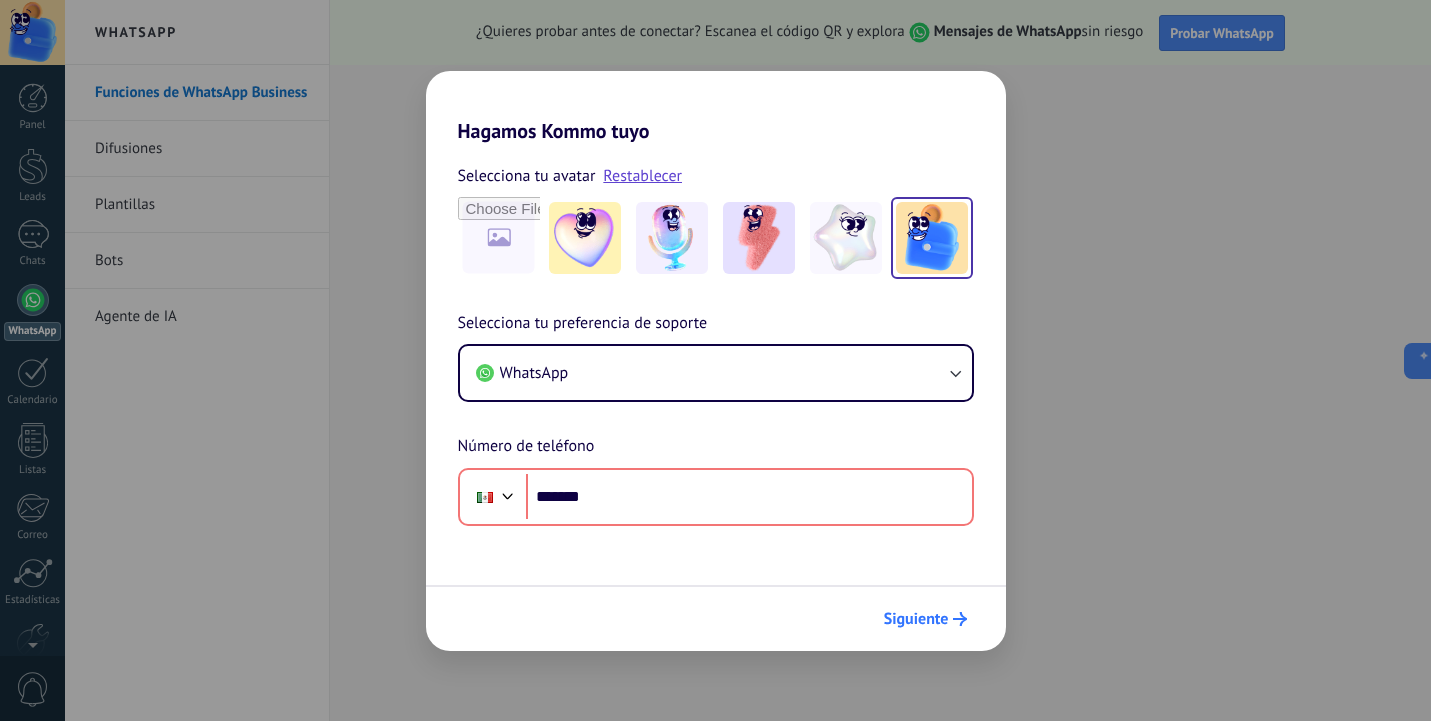 click 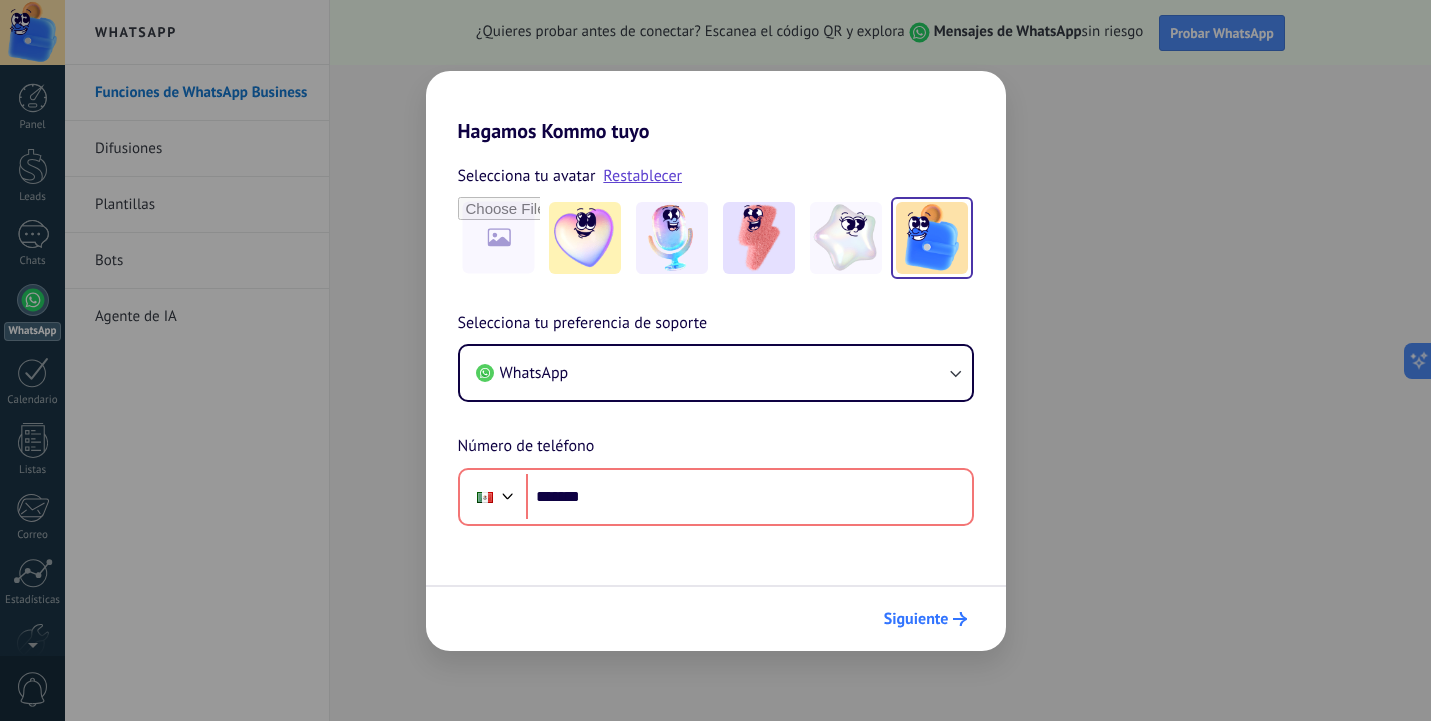 click 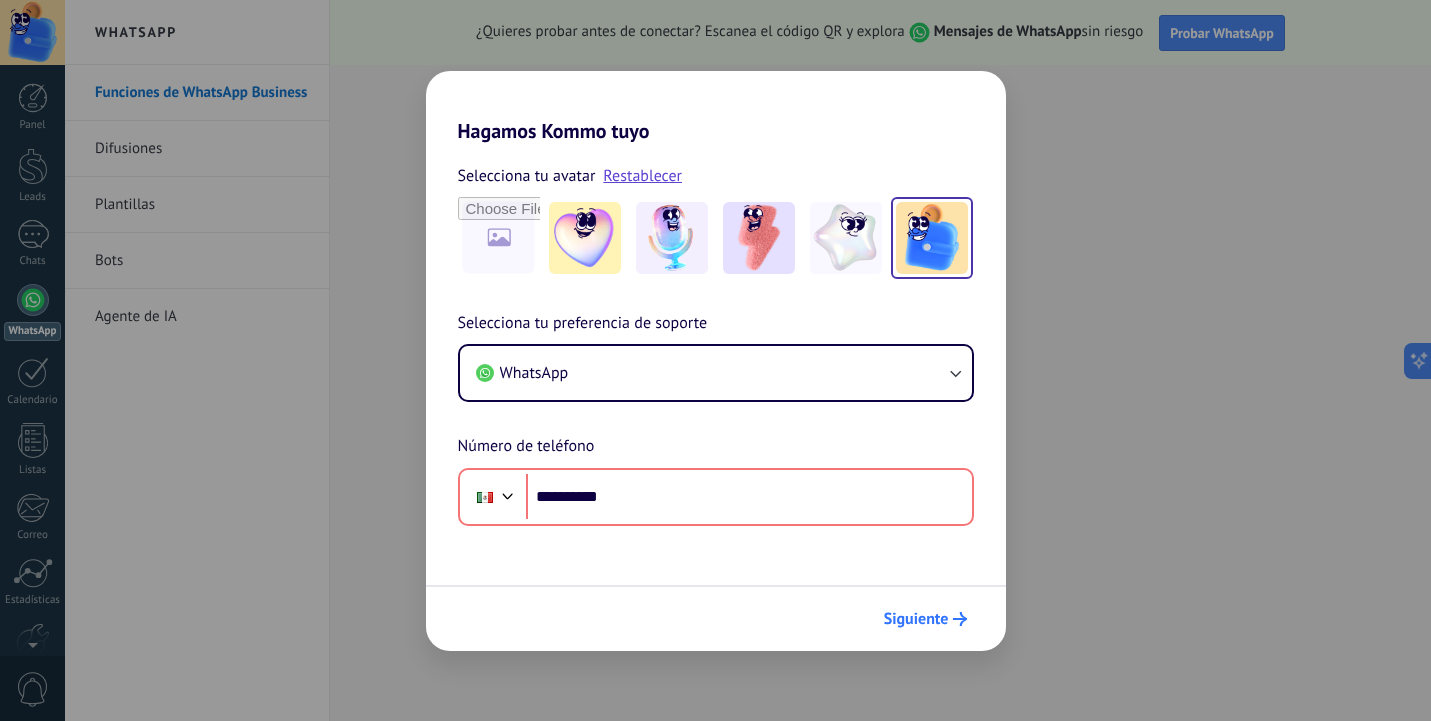 click 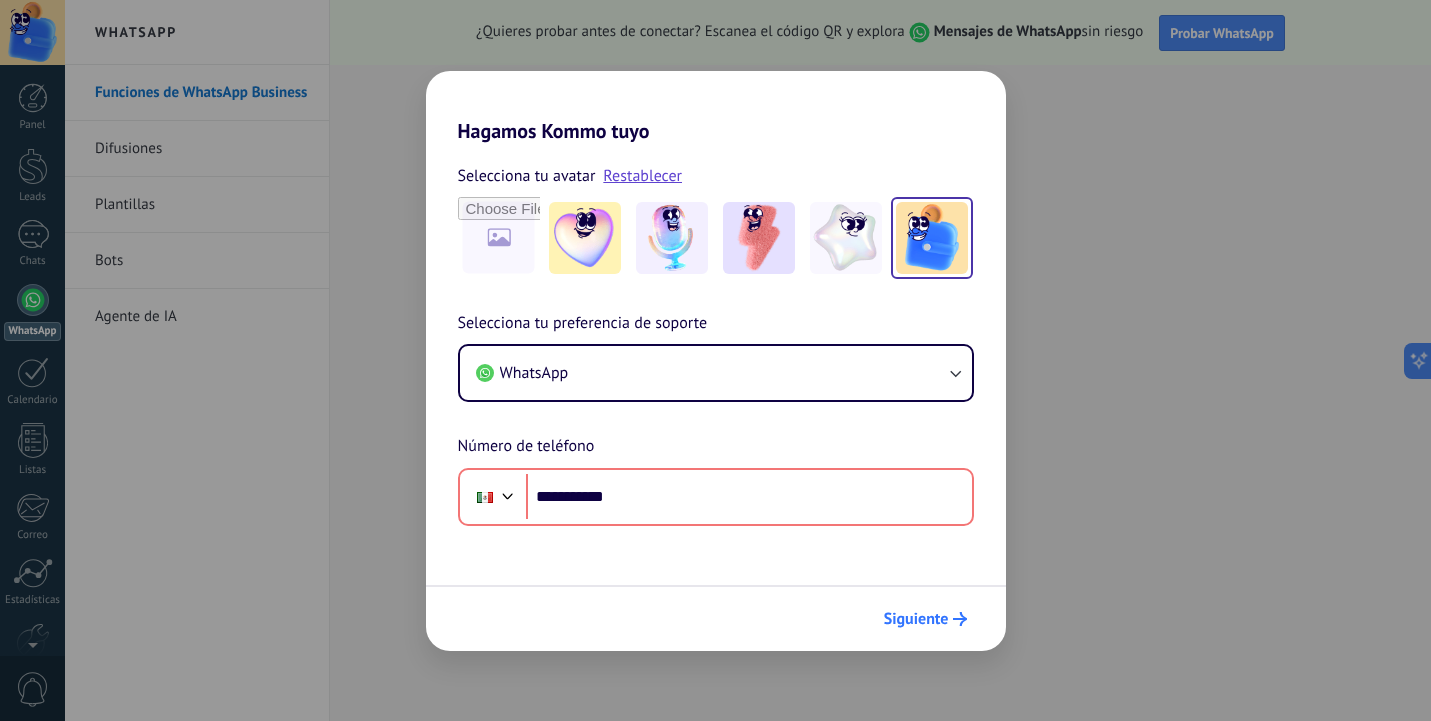 click 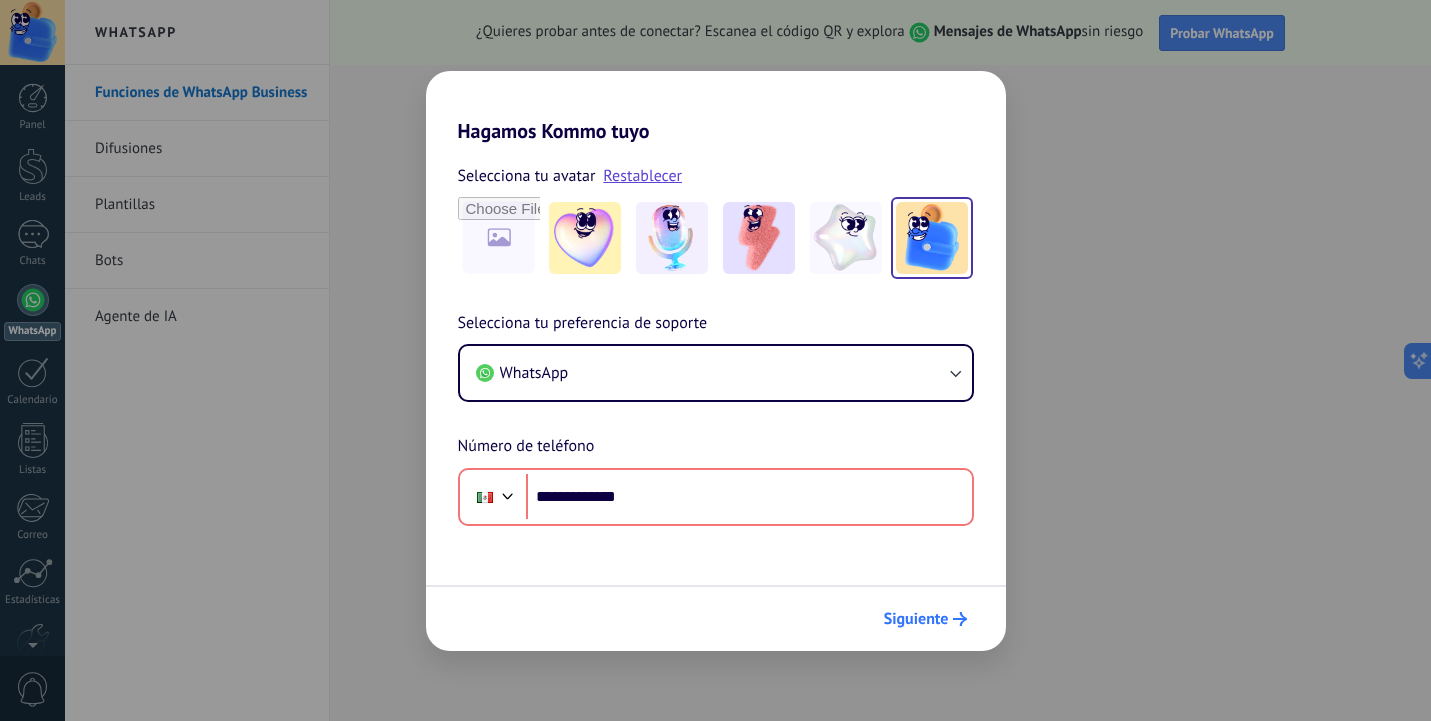 click 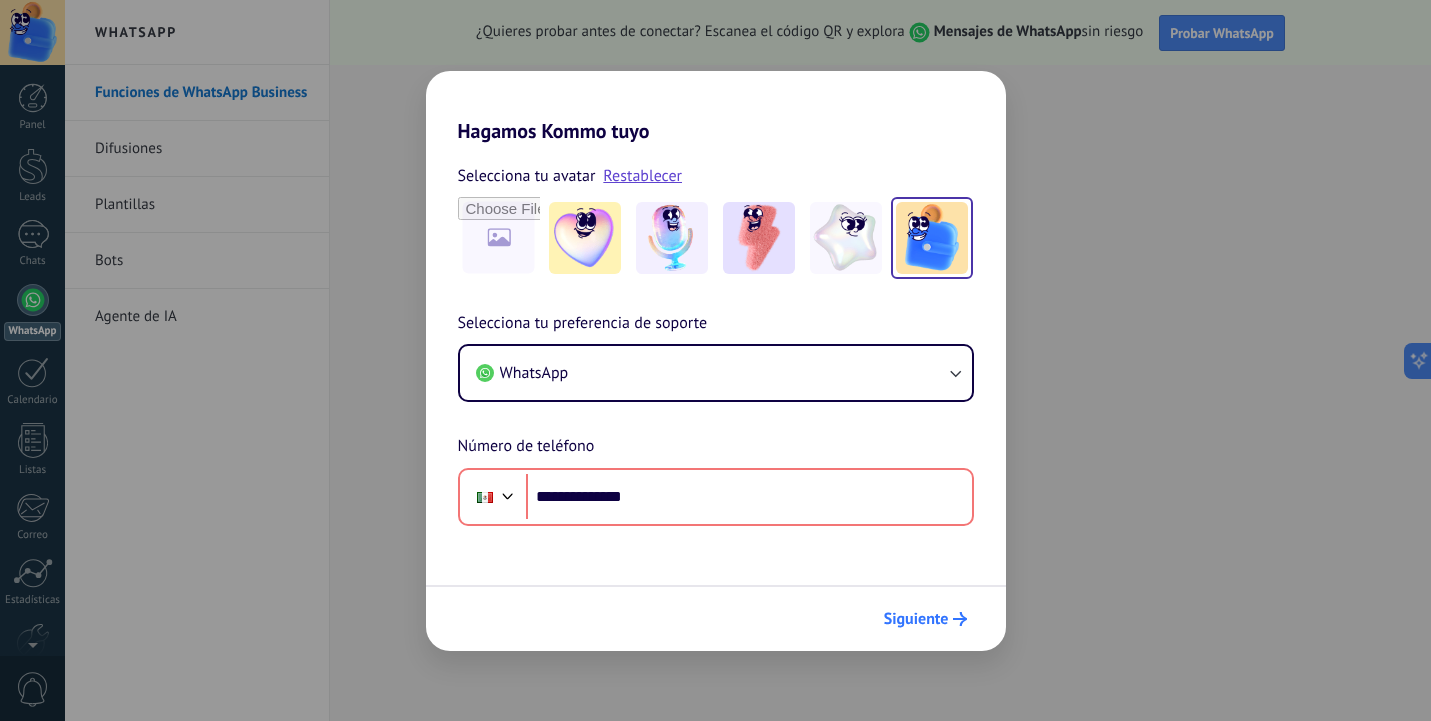 click 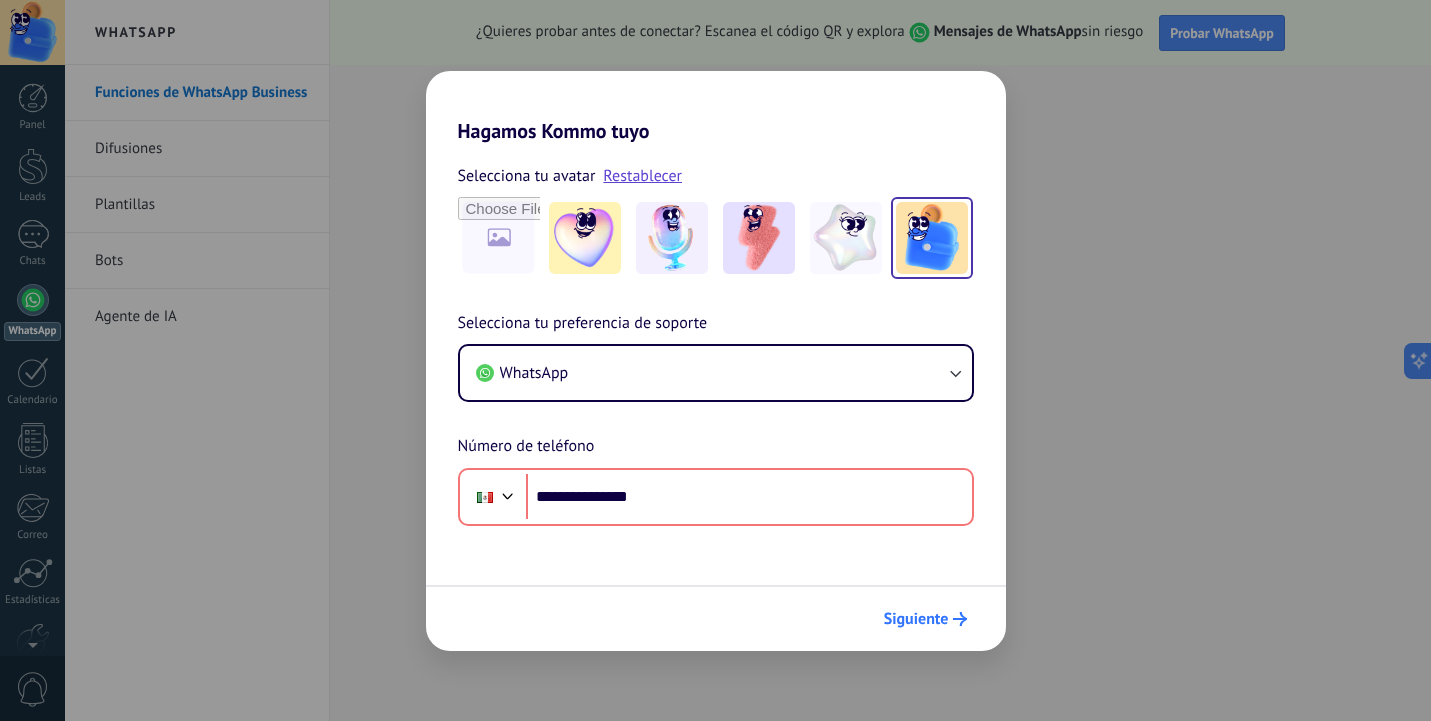click 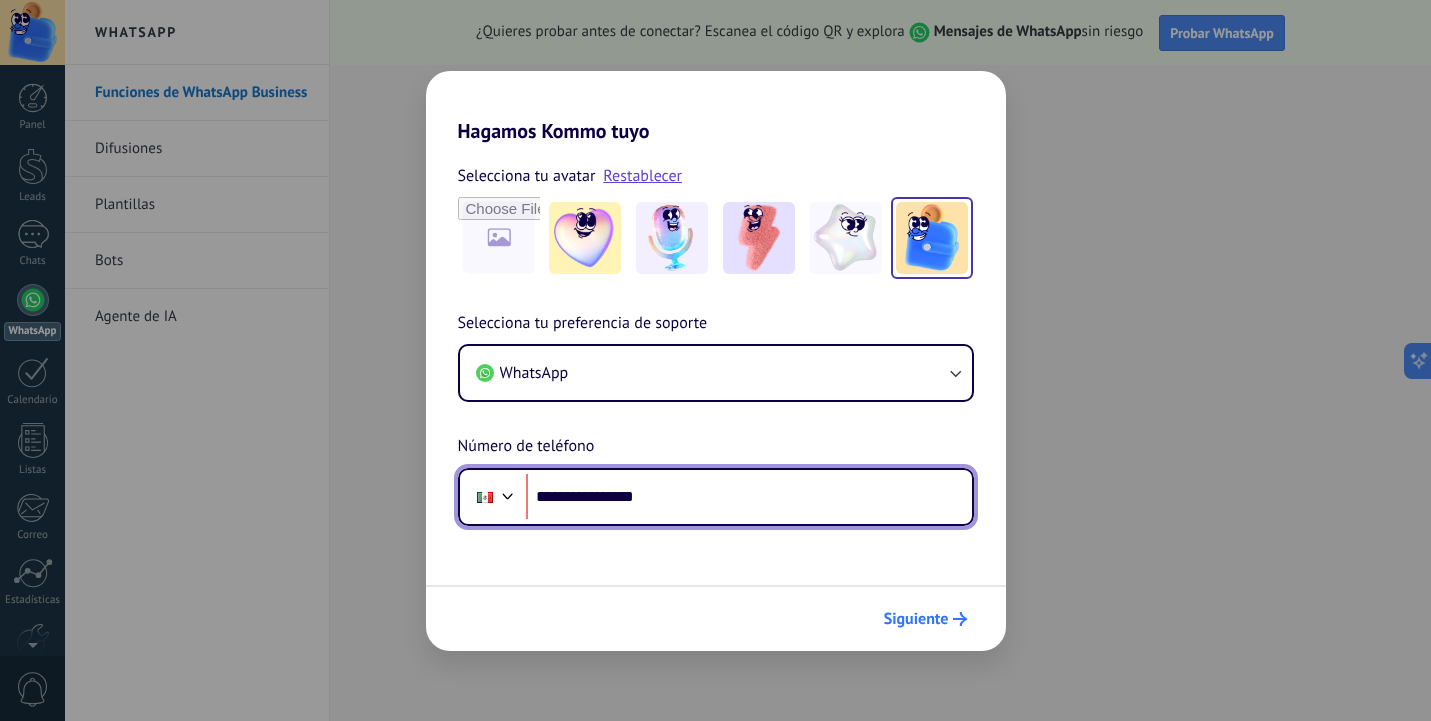 type on "**********" 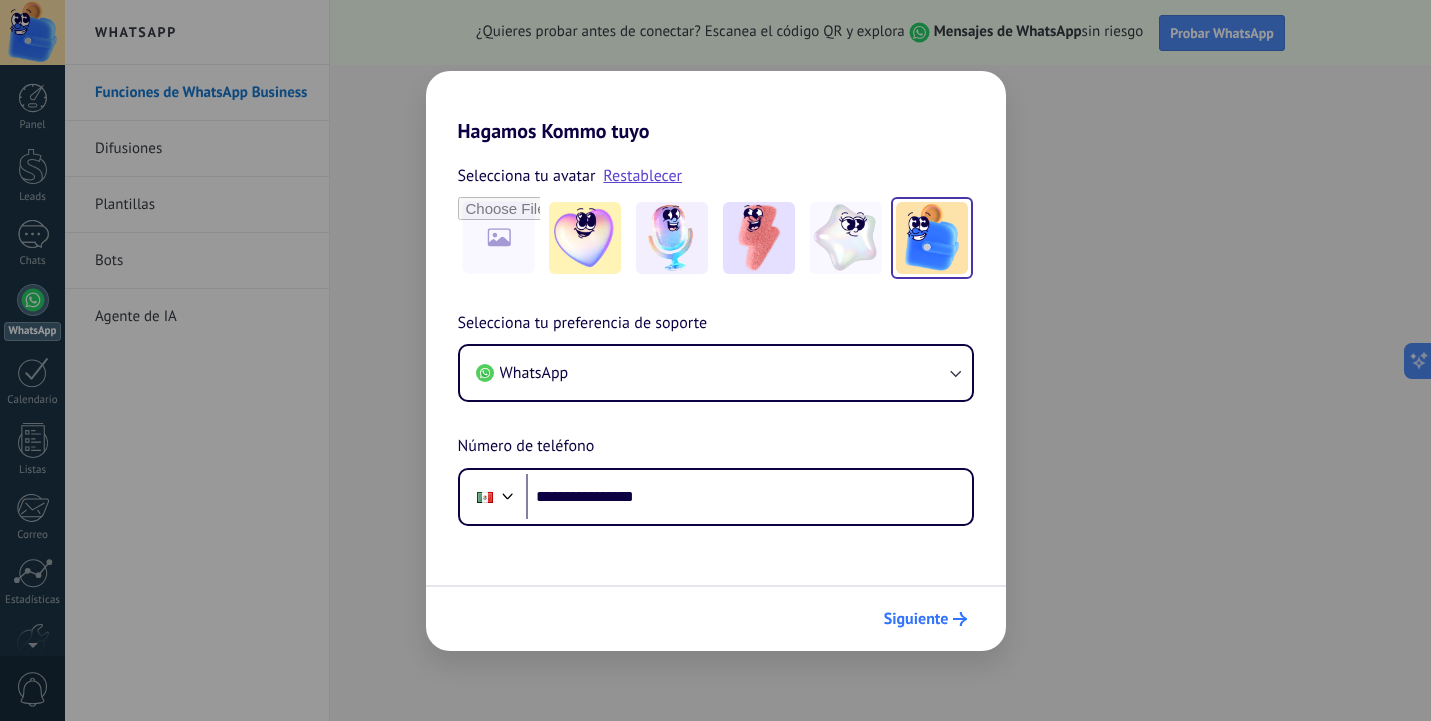 click 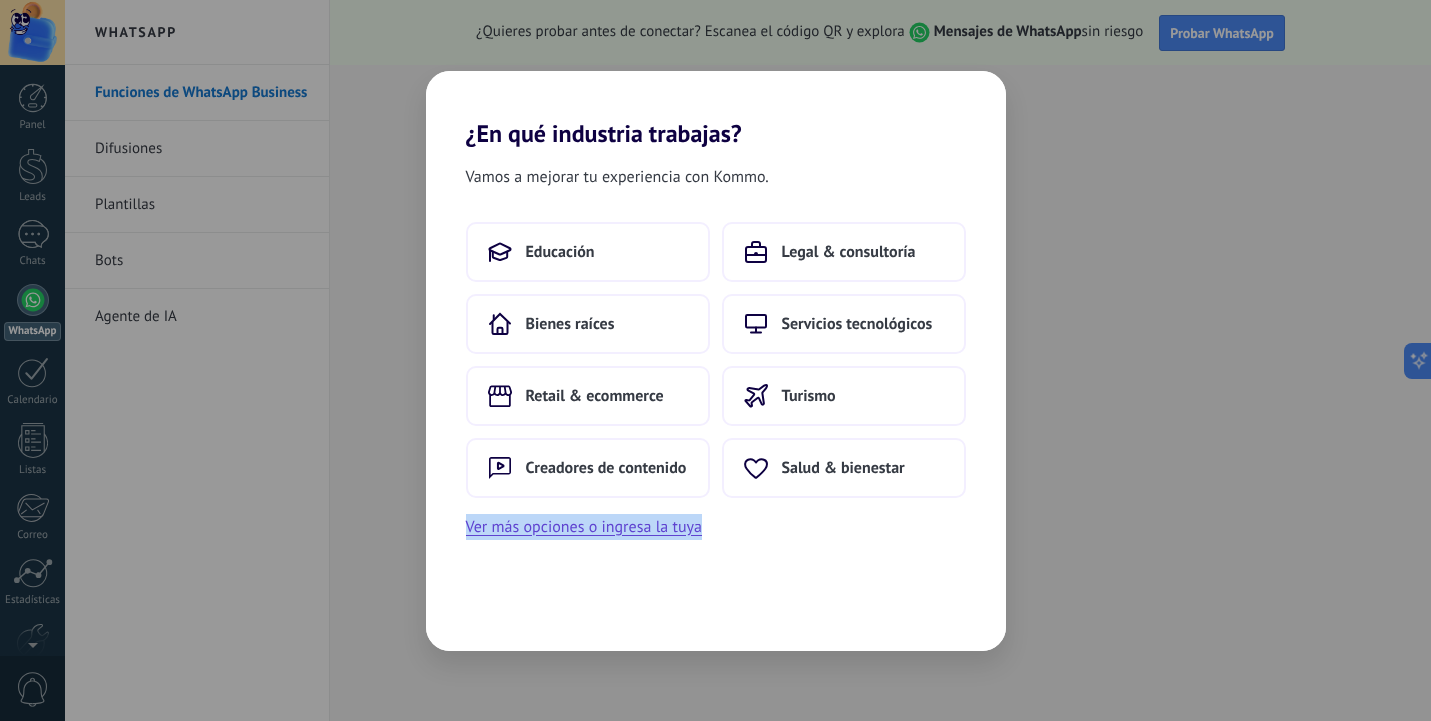 click on "Vamos a mejorar tu experiencia con Kommo. Educación Legal & consultoría Bienes raíces Servicios tecnológicos Retail & ecommerce Turismo Creadores de contenido Salud & bienestar Ver más opciones o ingresa la tuya" at bounding box center [716, 399] 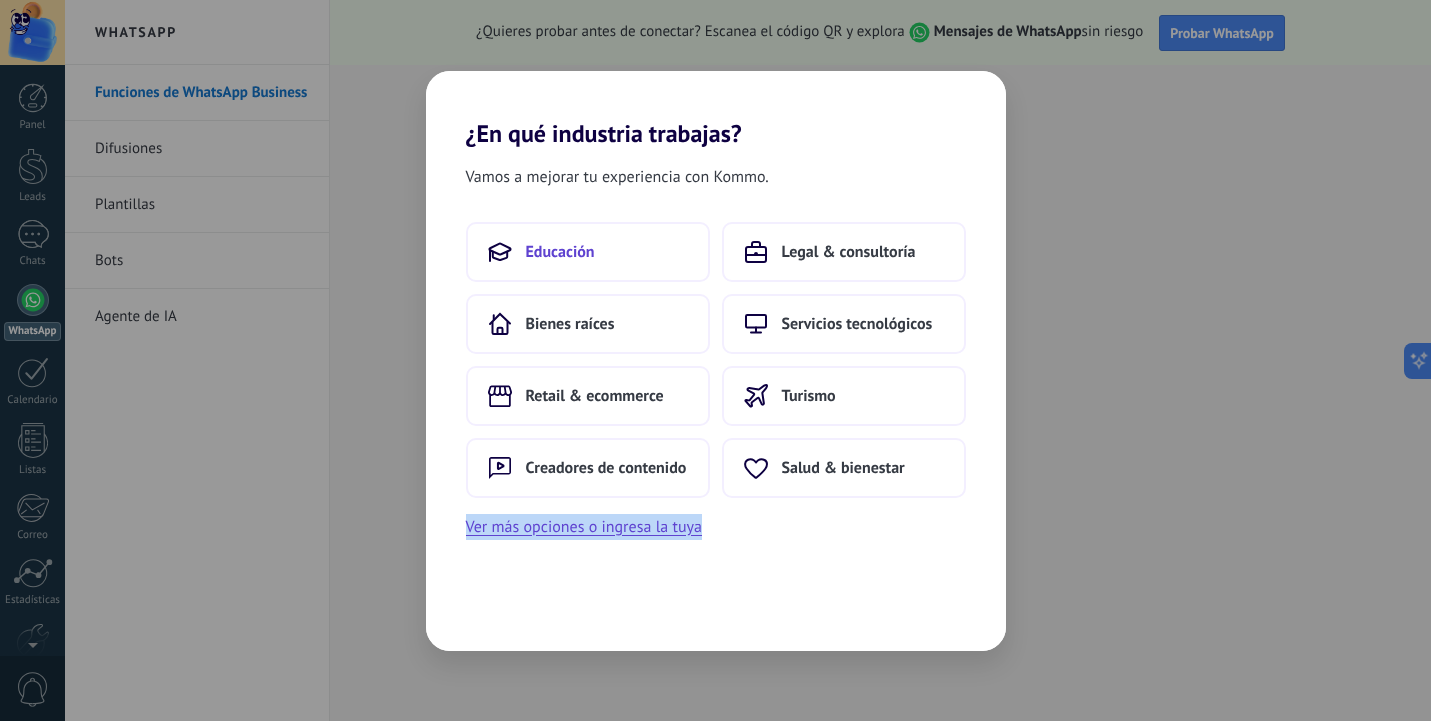 click on "Educación" at bounding box center (588, 252) 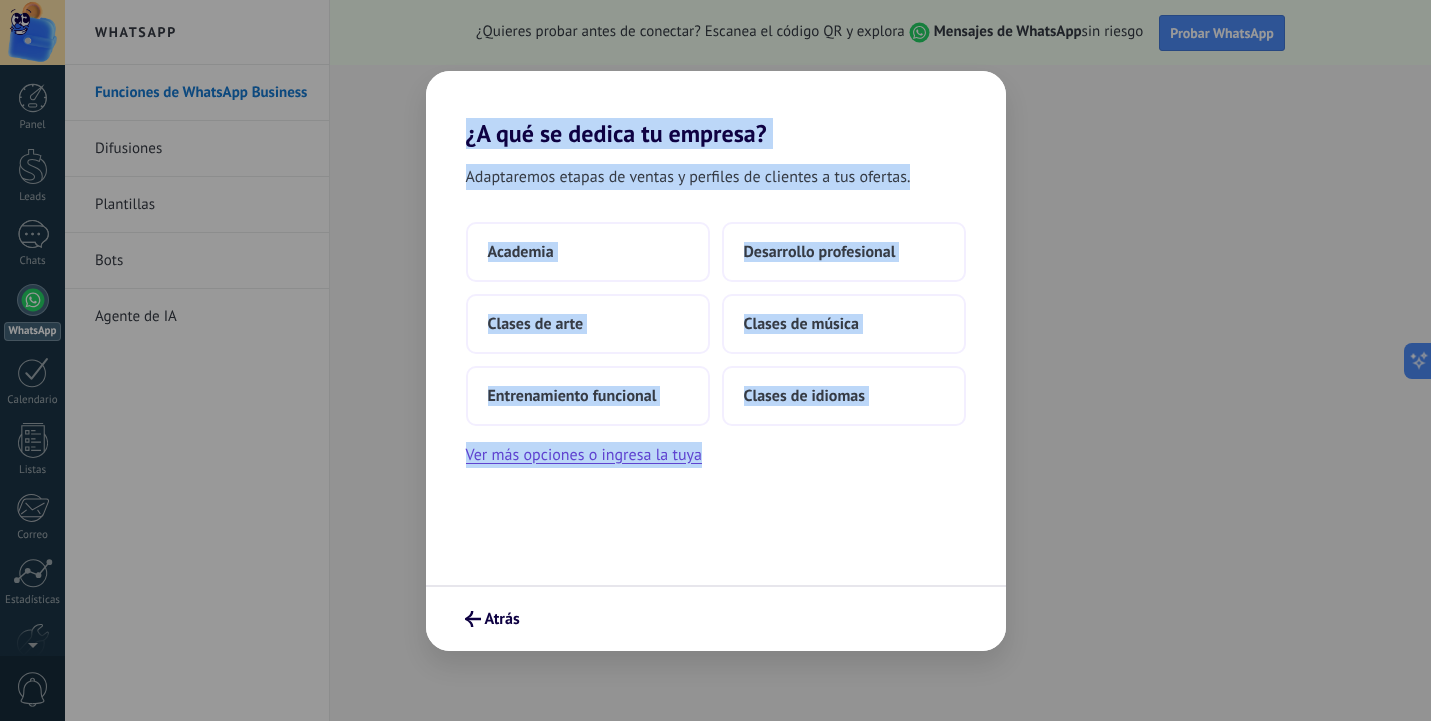 click on "Adaptaremos etapas de ventas y perfiles de clientes a tus ofertas. Academia Desarrollo profesional Clases de arte Clases de música Entrenamiento funcional Clases de idiomas Ver más opciones o ingresa la tuya" at bounding box center (716, 366) 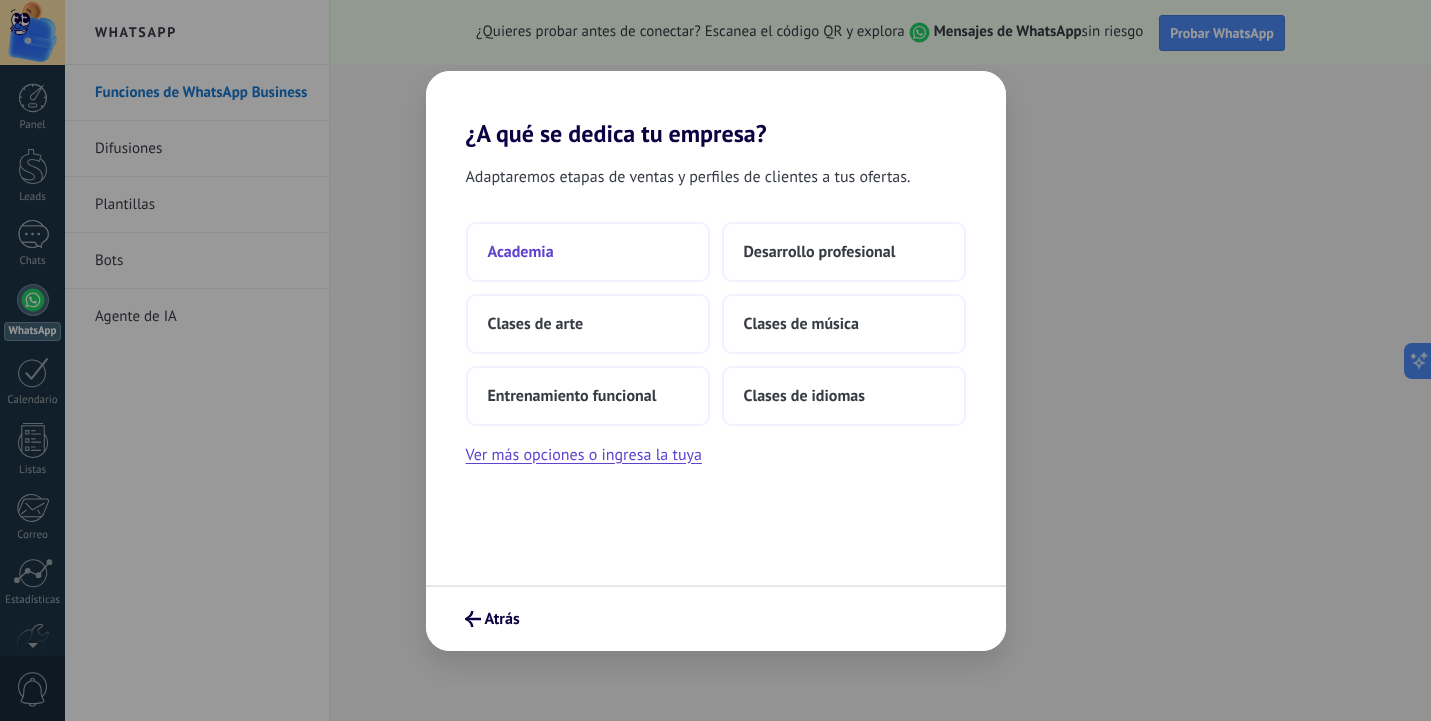 click on "Academia" at bounding box center [588, 252] 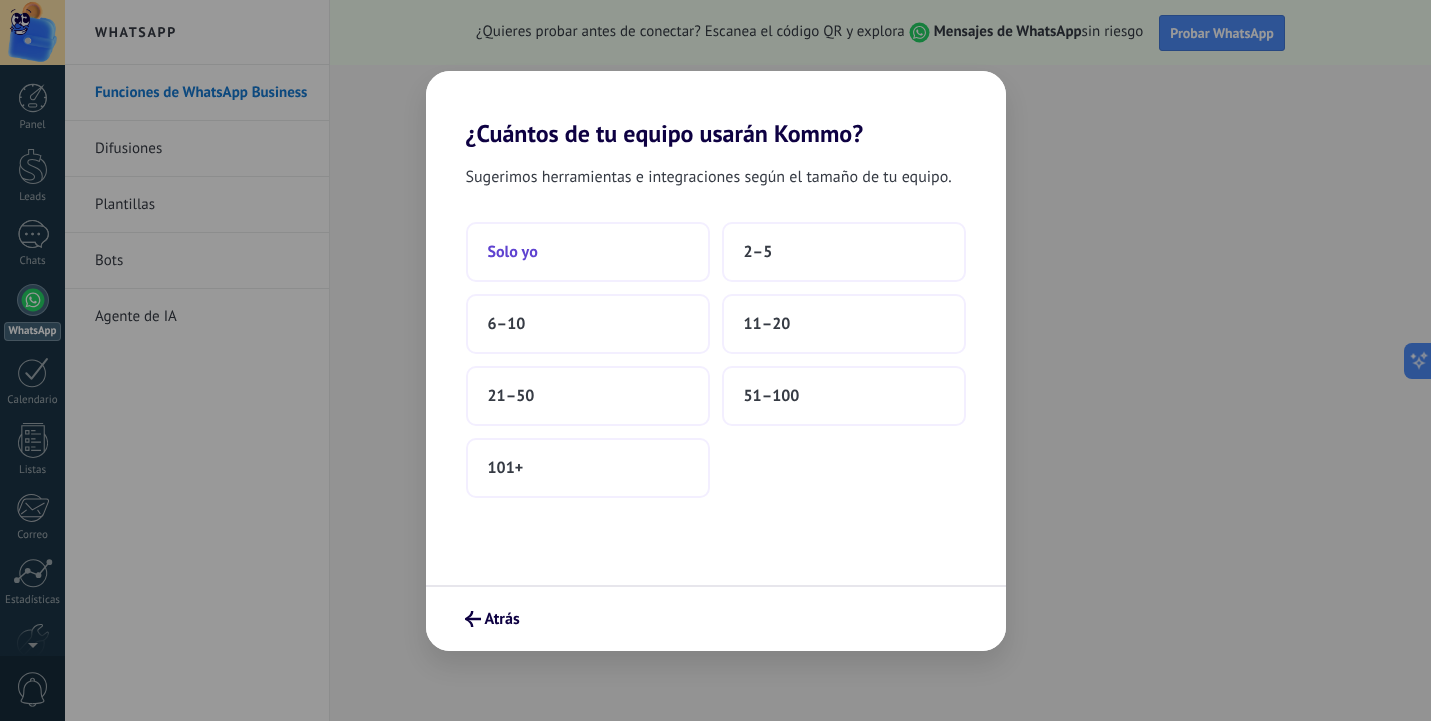 click on "Solo yo" at bounding box center (513, 252) 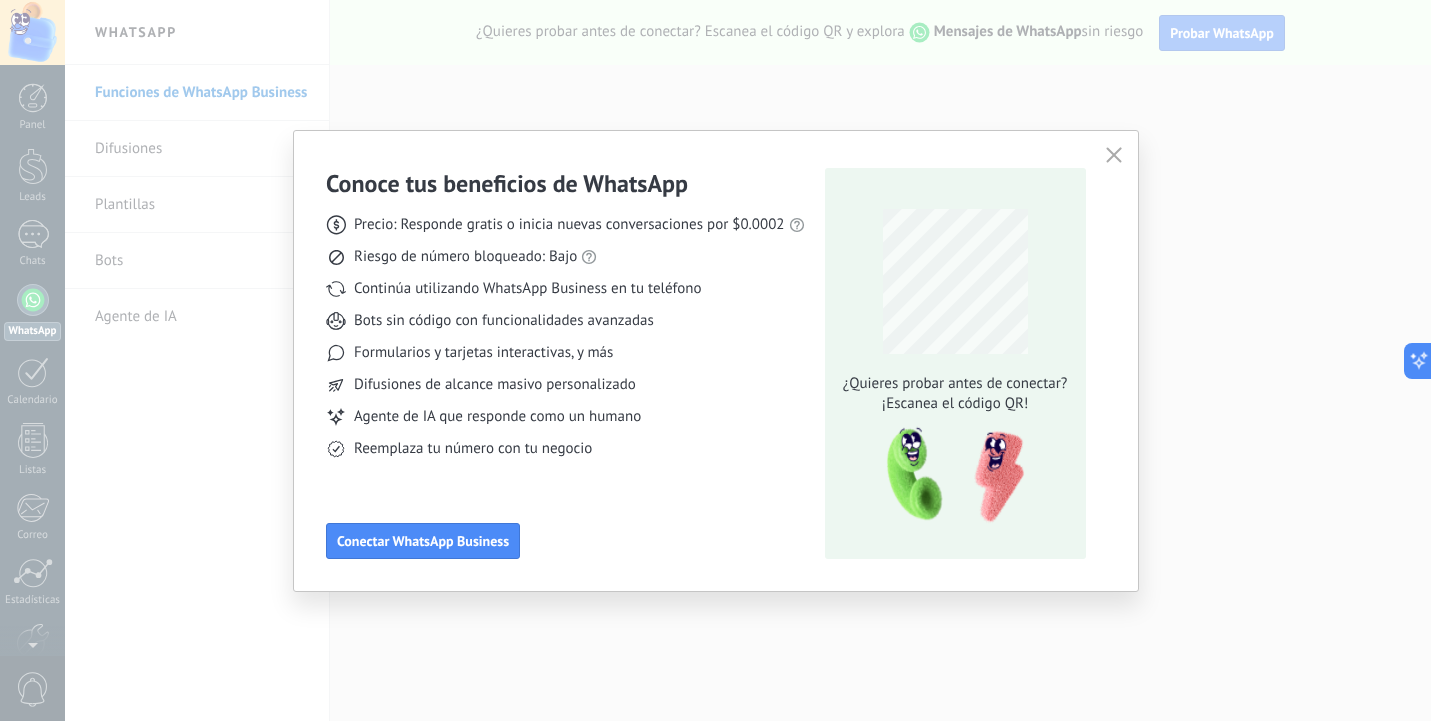click 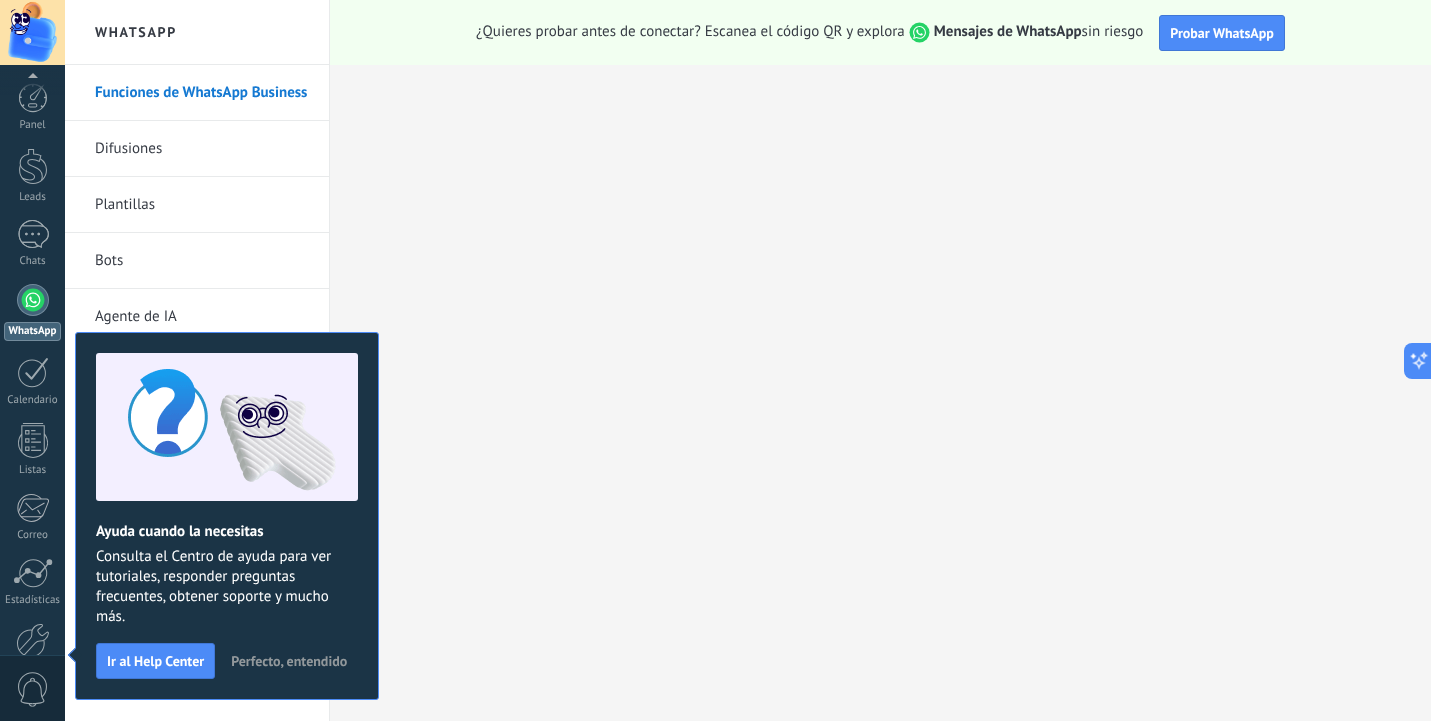 scroll, scrollTop: 111, scrollLeft: 0, axis: vertical 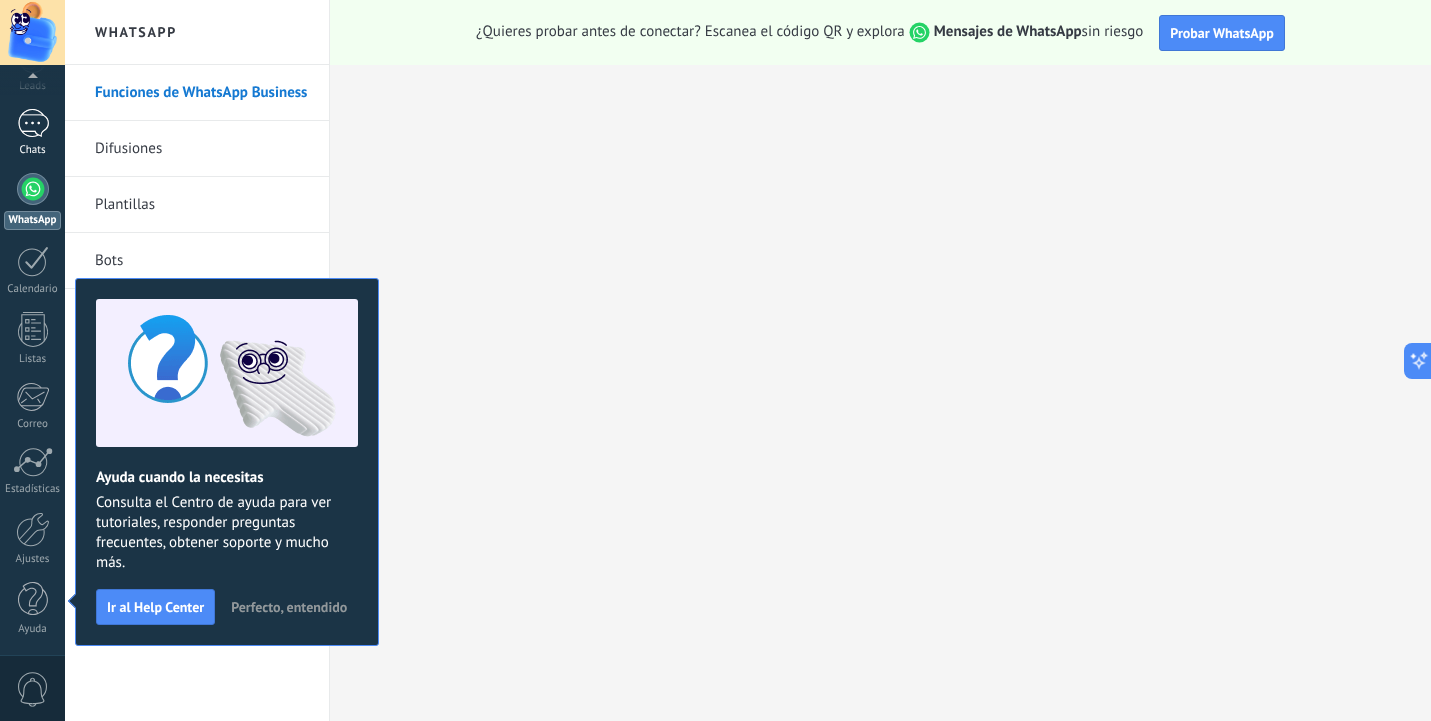 click at bounding box center [33, 123] 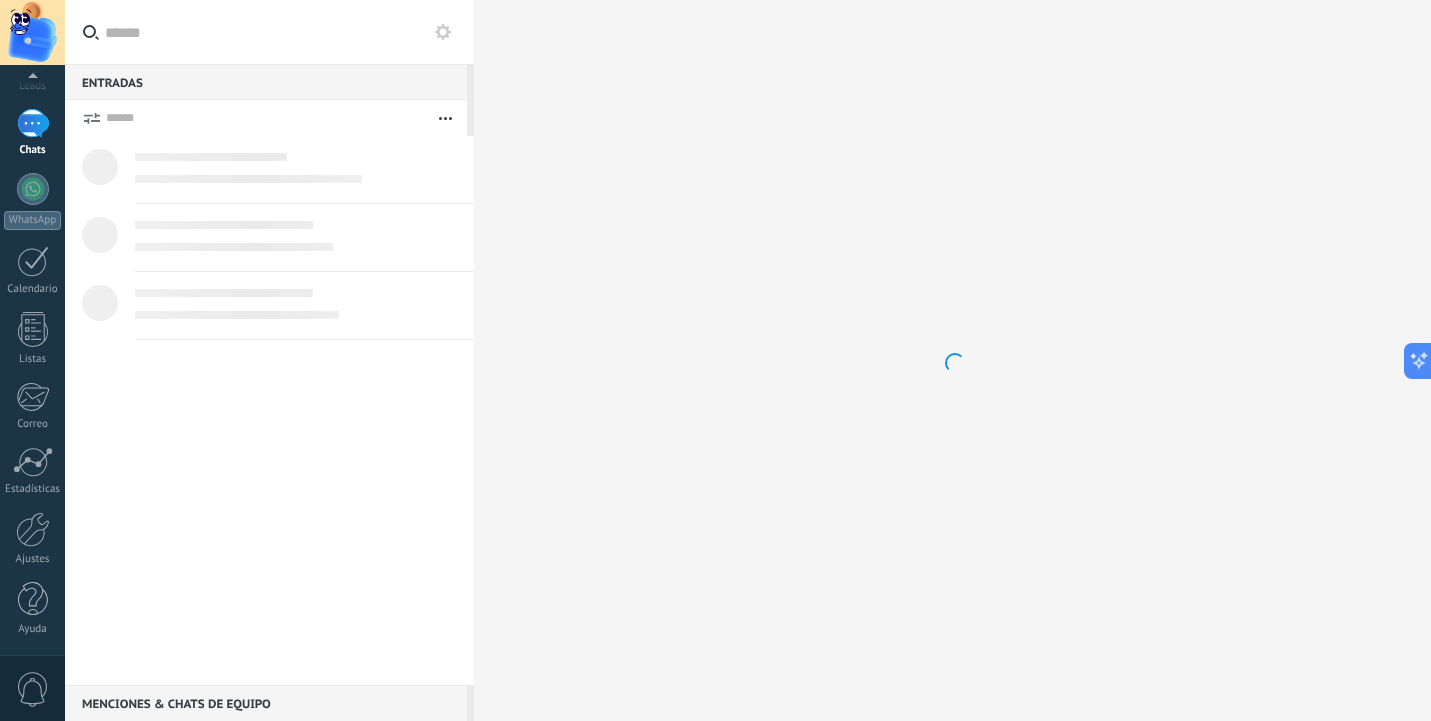 scroll, scrollTop: 0, scrollLeft: 0, axis: both 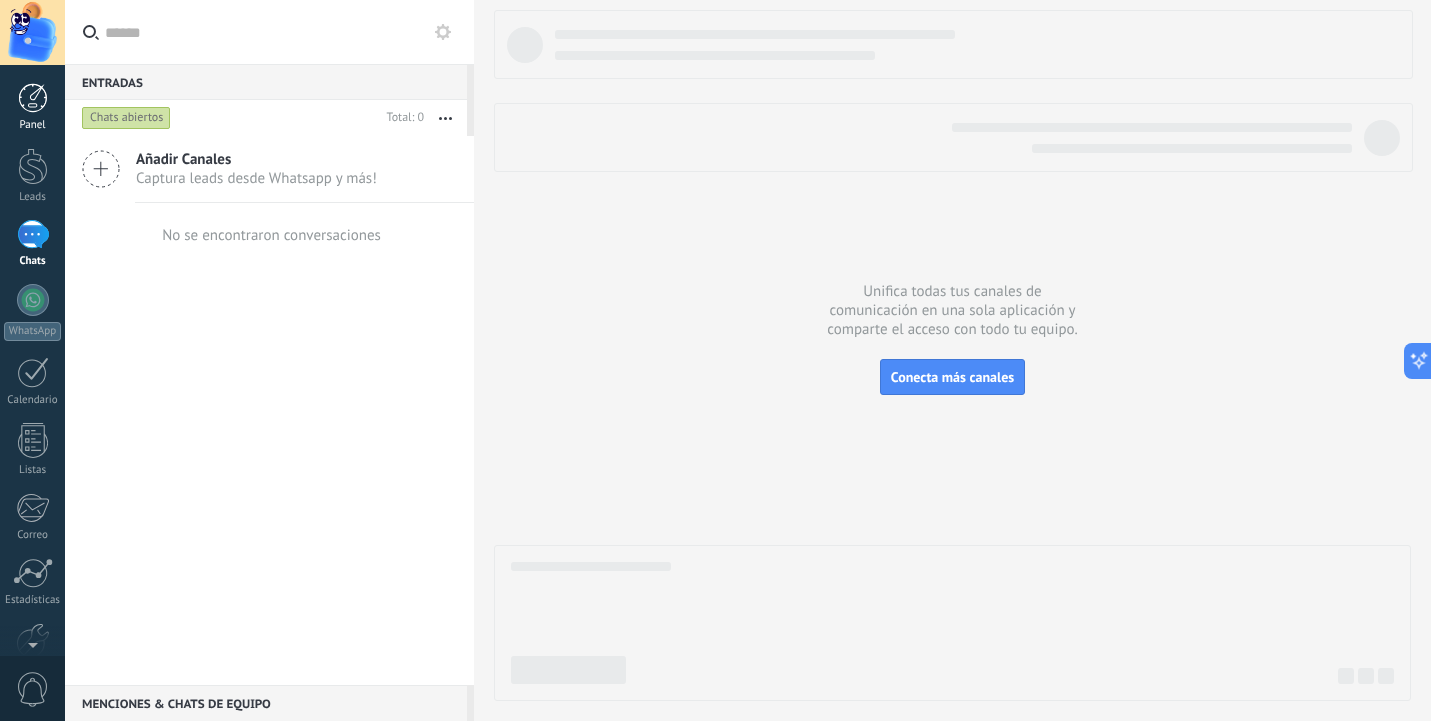 click at bounding box center (33, 98) 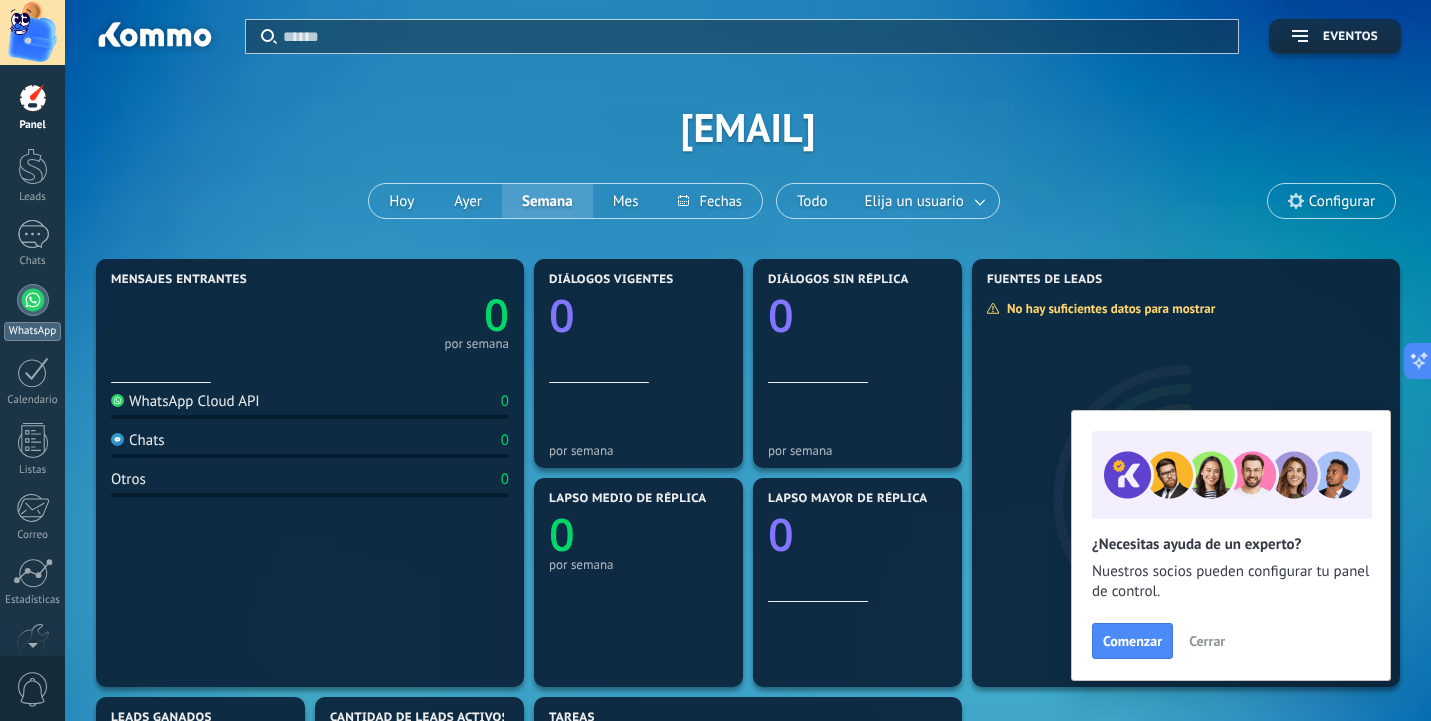 click at bounding box center [33, 300] 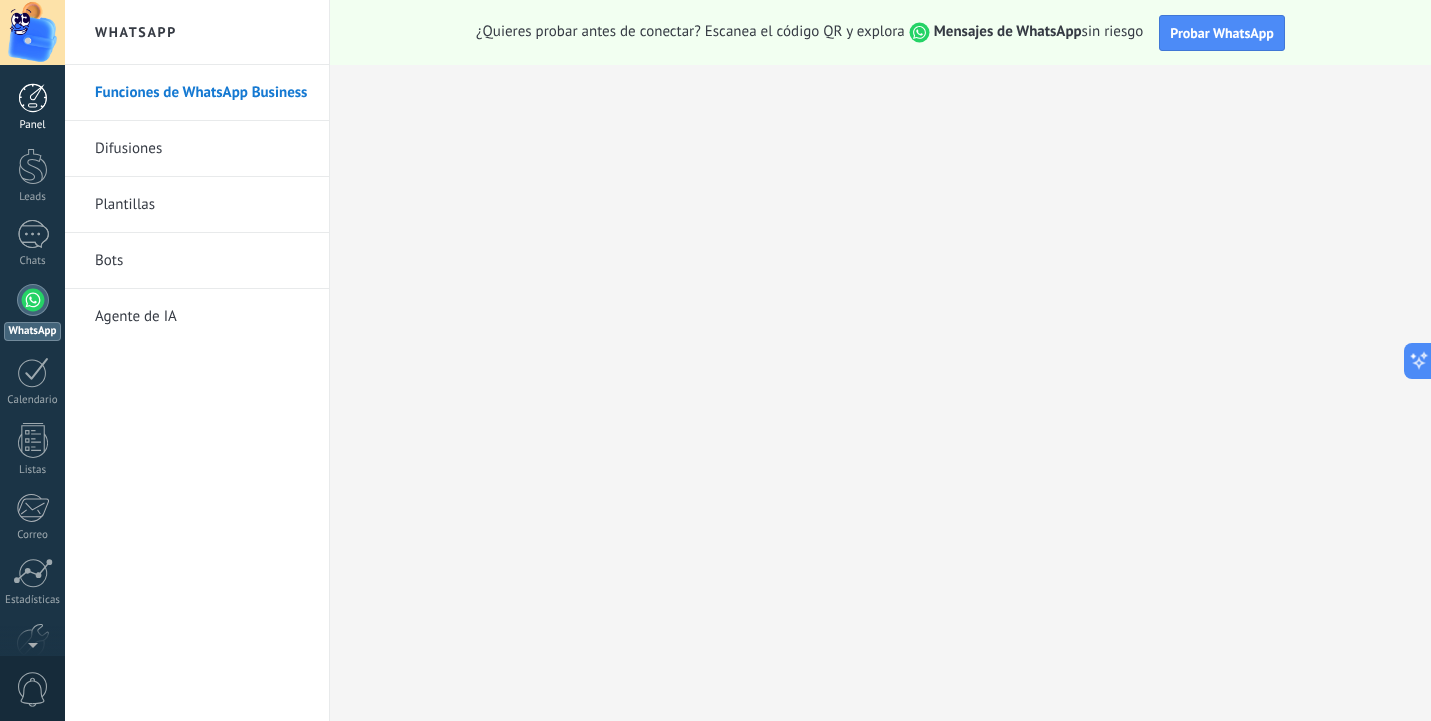 scroll, scrollTop: 0, scrollLeft: 0, axis: both 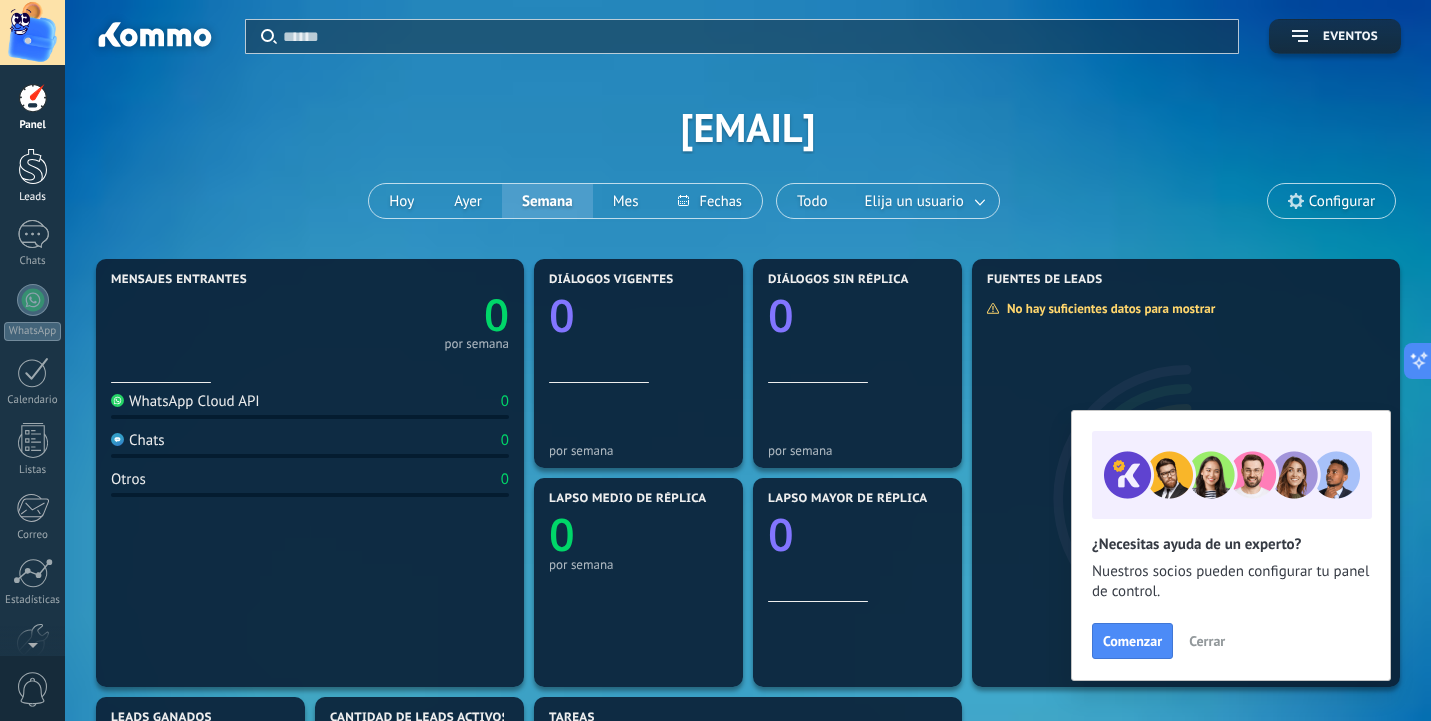 click at bounding box center (33, 166) 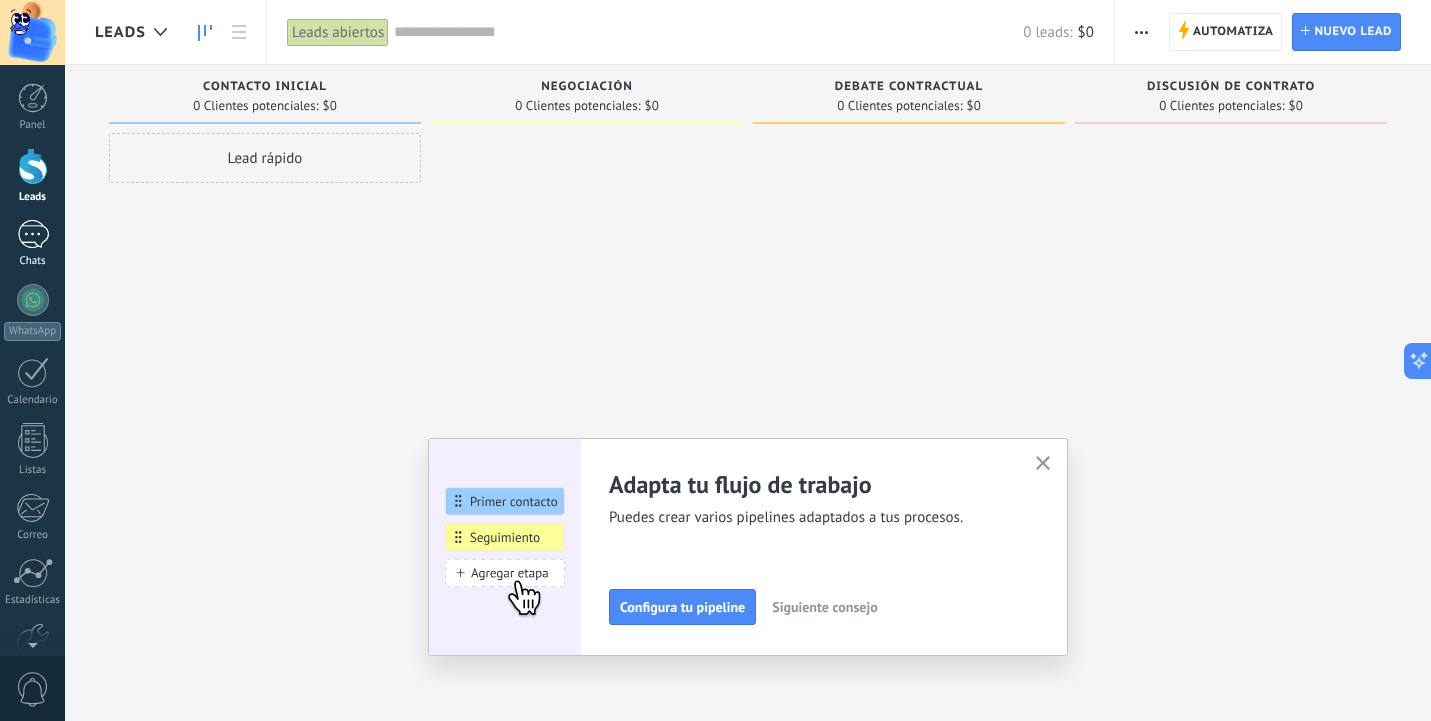 click at bounding box center [33, 234] 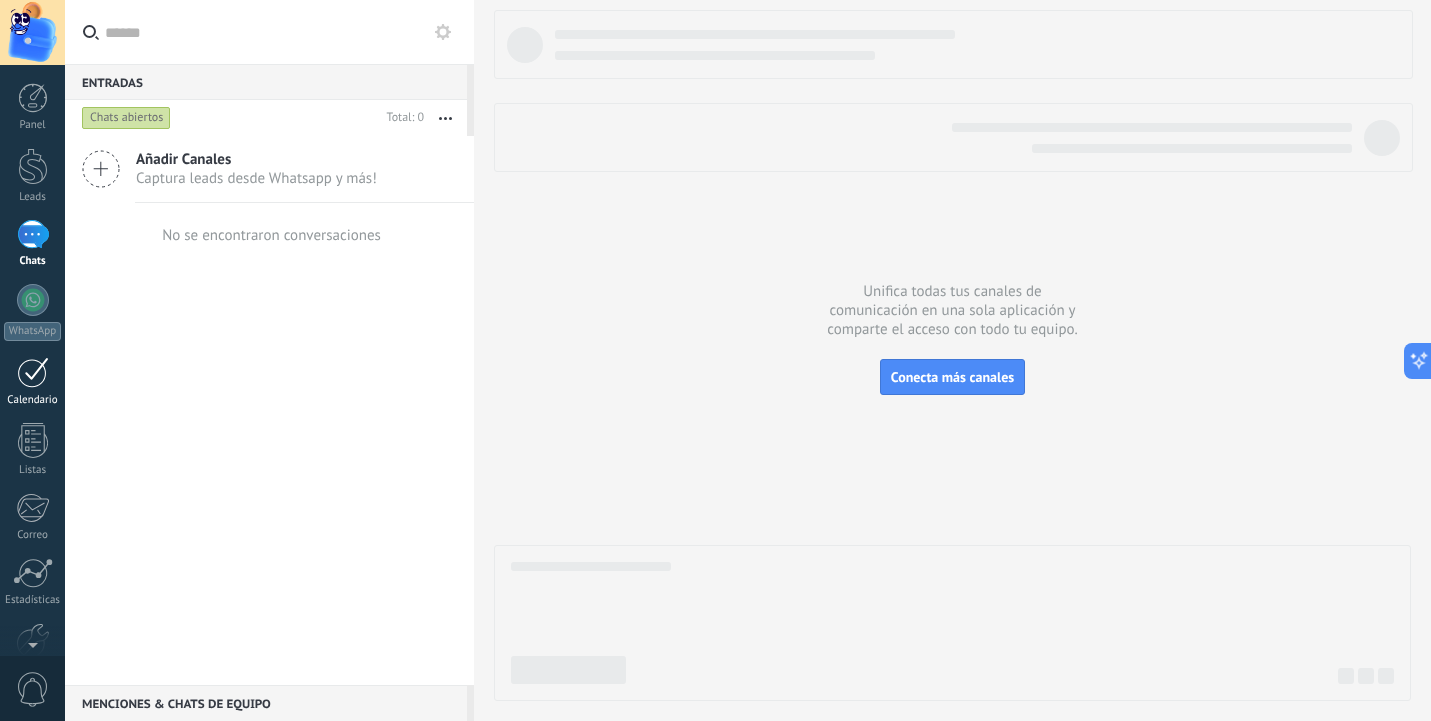 click at bounding box center (33, 372) 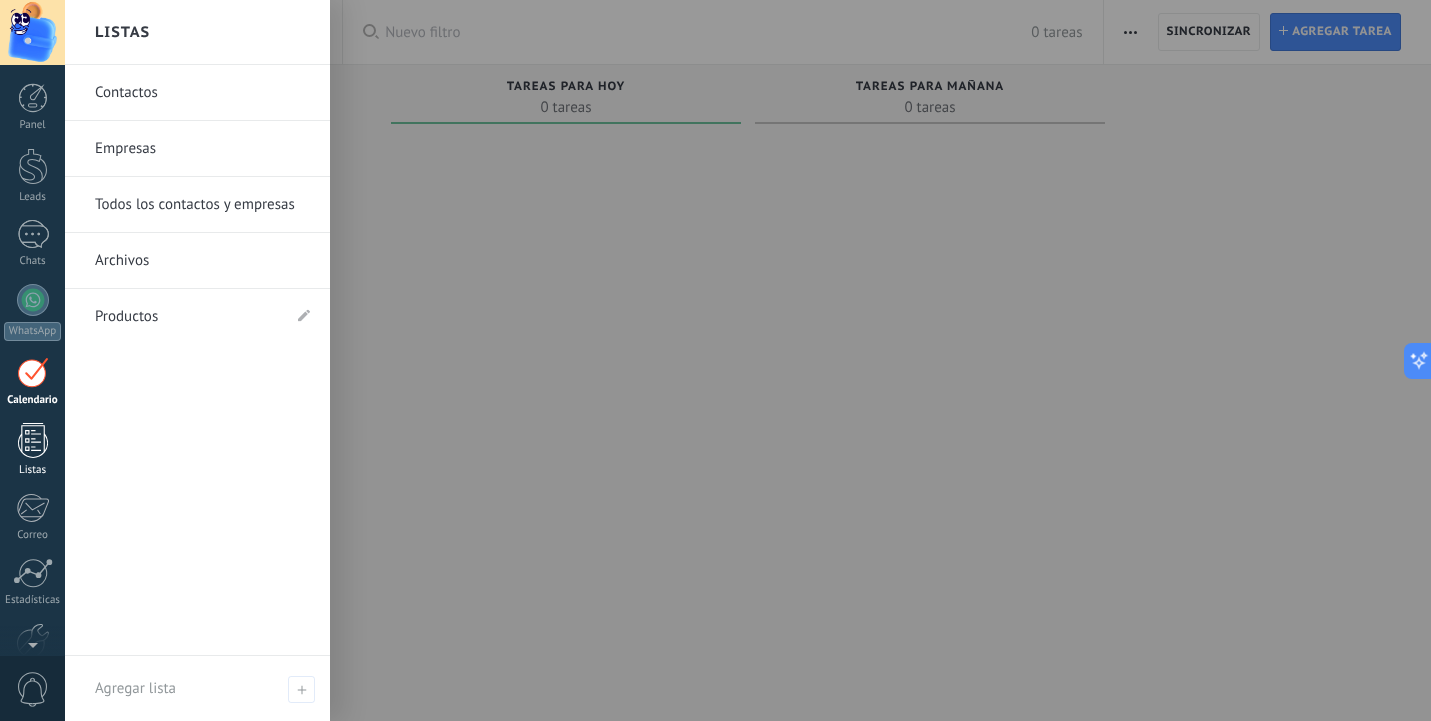 click at bounding box center [33, 440] 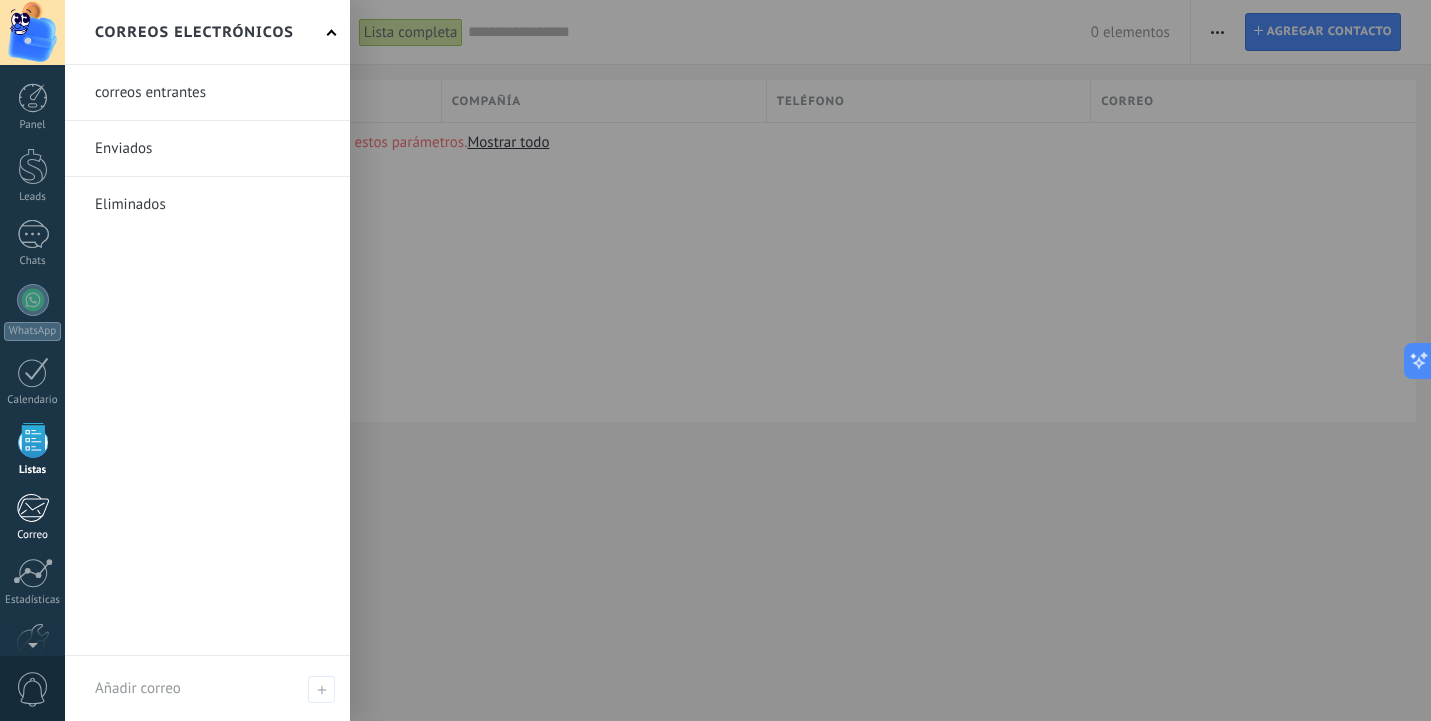 click at bounding box center (32, 508) 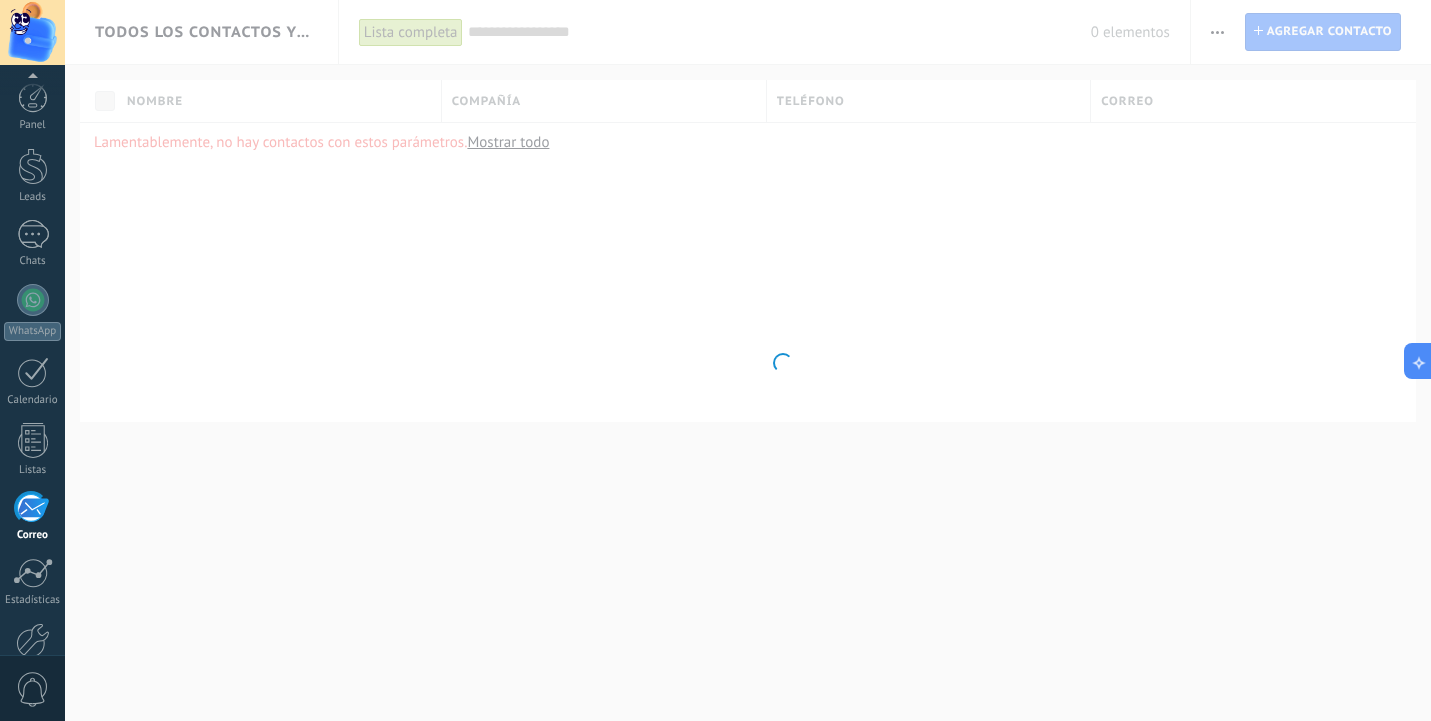 scroll, scrollTop: 111, scrollLeft: 0, axis: vertical 